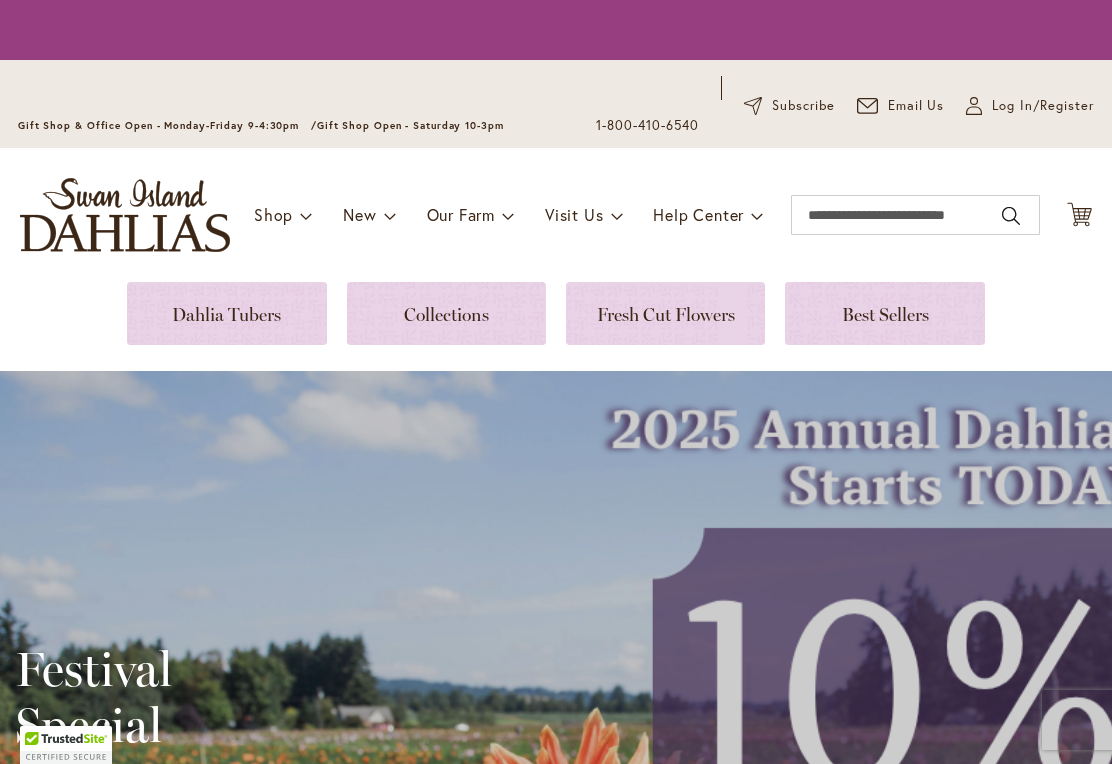 scroll, scrollTop: 0, scrollLeft: 0, axis: both 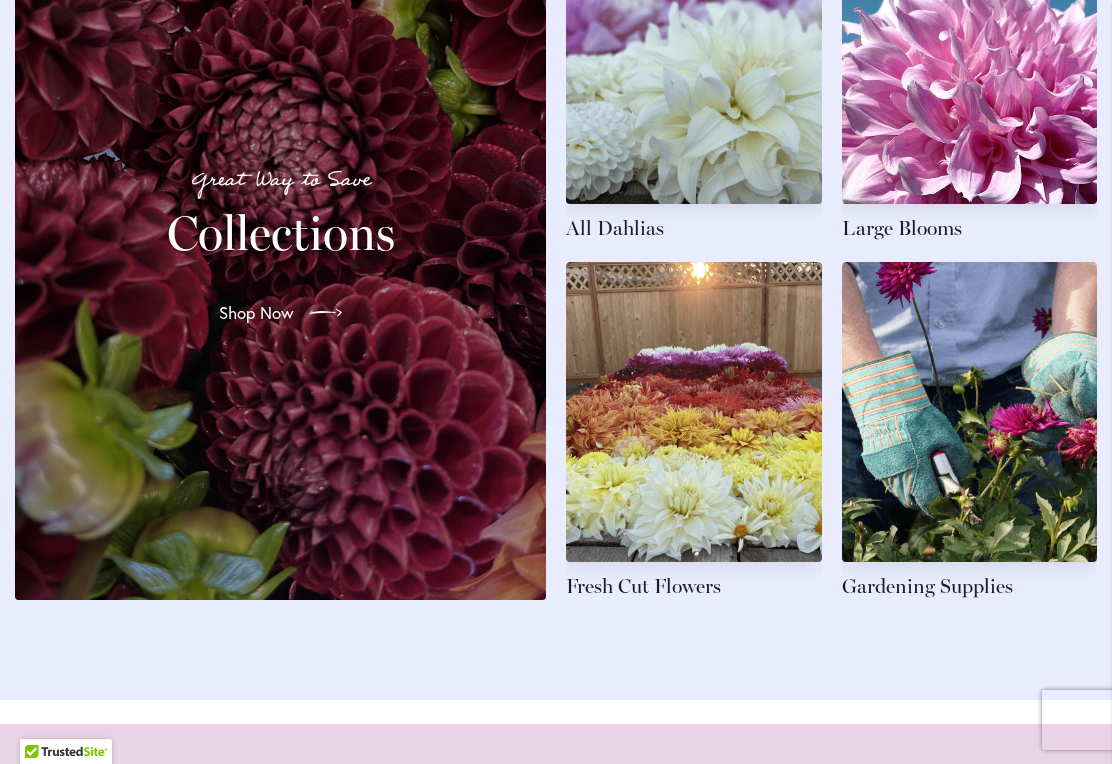 click at bounding box center [694, 73] 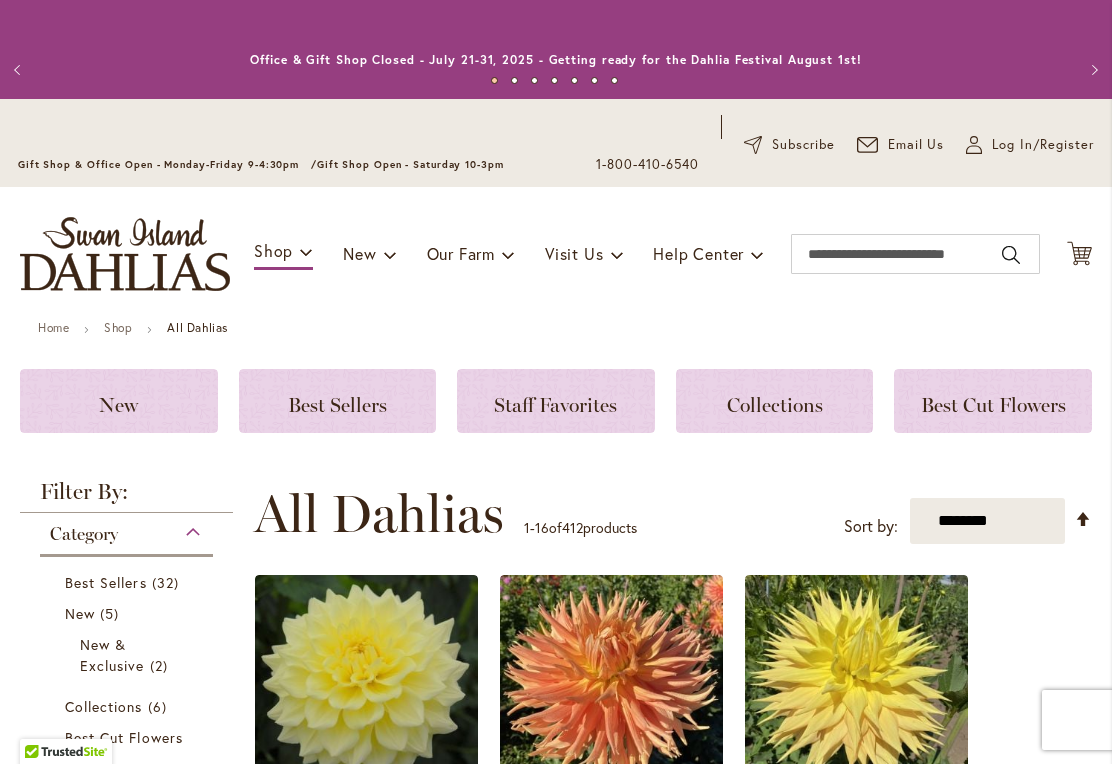scroll, scrollTop: 0, scrollLeft: 0, axis: both 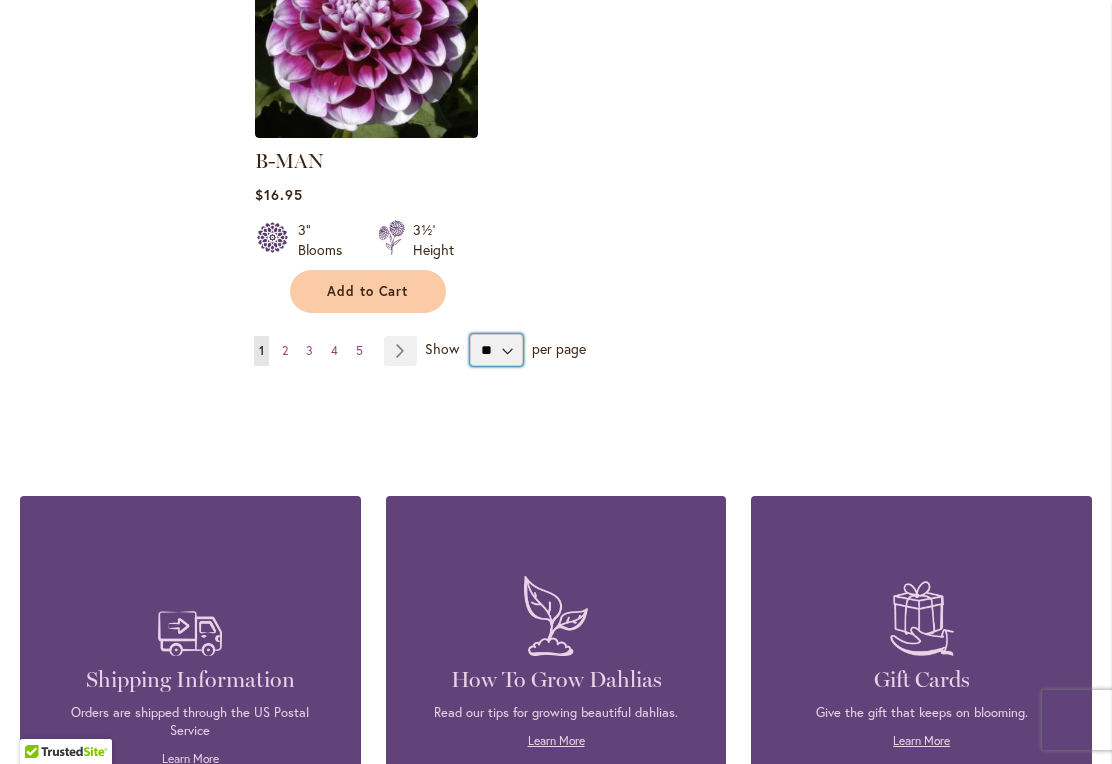 click on "**
**
**
**" at bounding box center (496, 350) 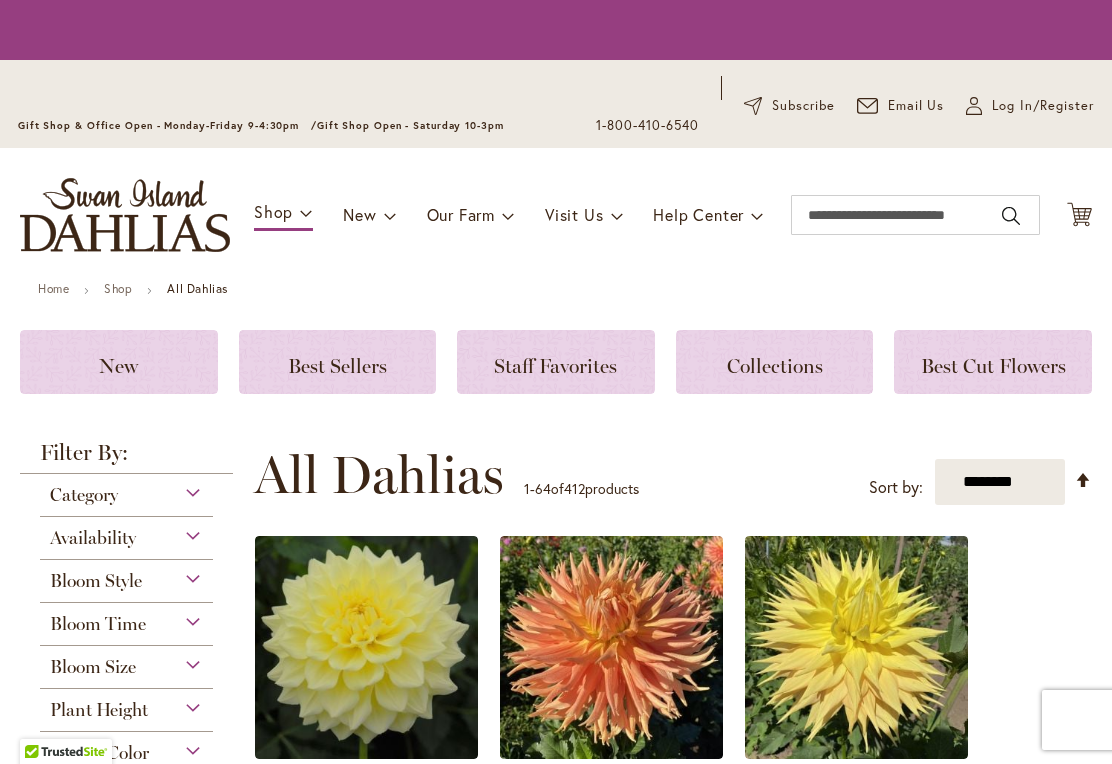 scroll, scrollTop: 0, scrollLeft: 0, axis: both 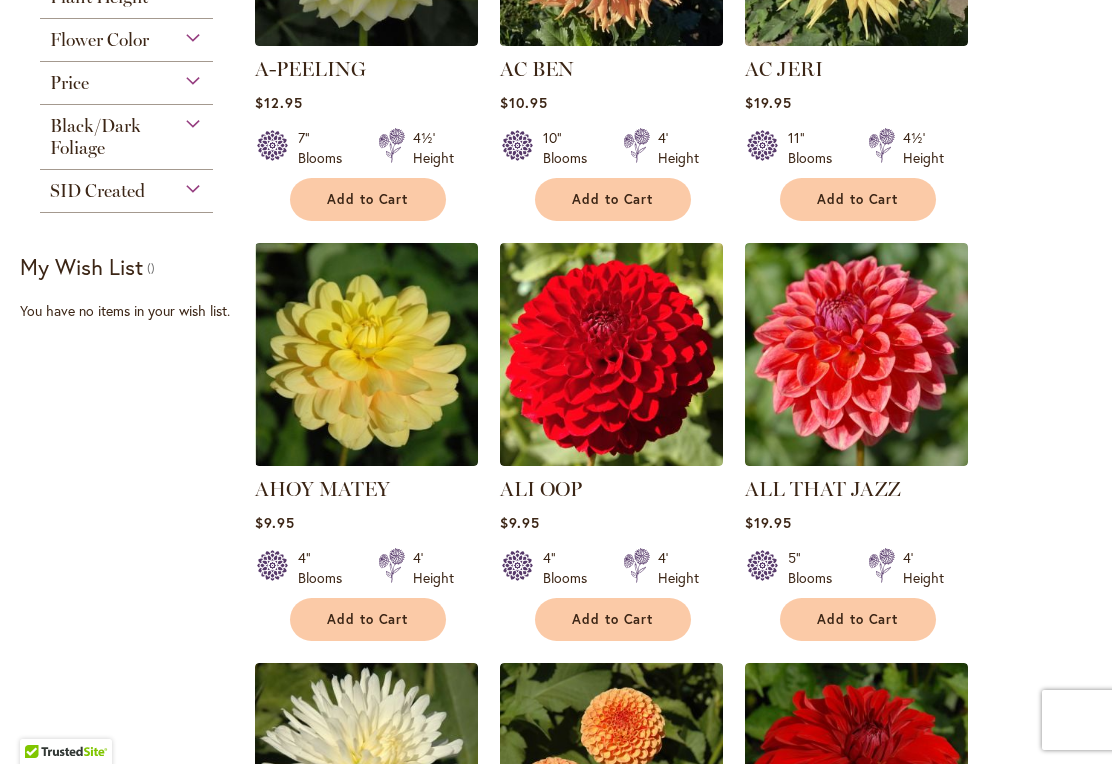 click on "Add to Cart" at bounding box center (858, 619) 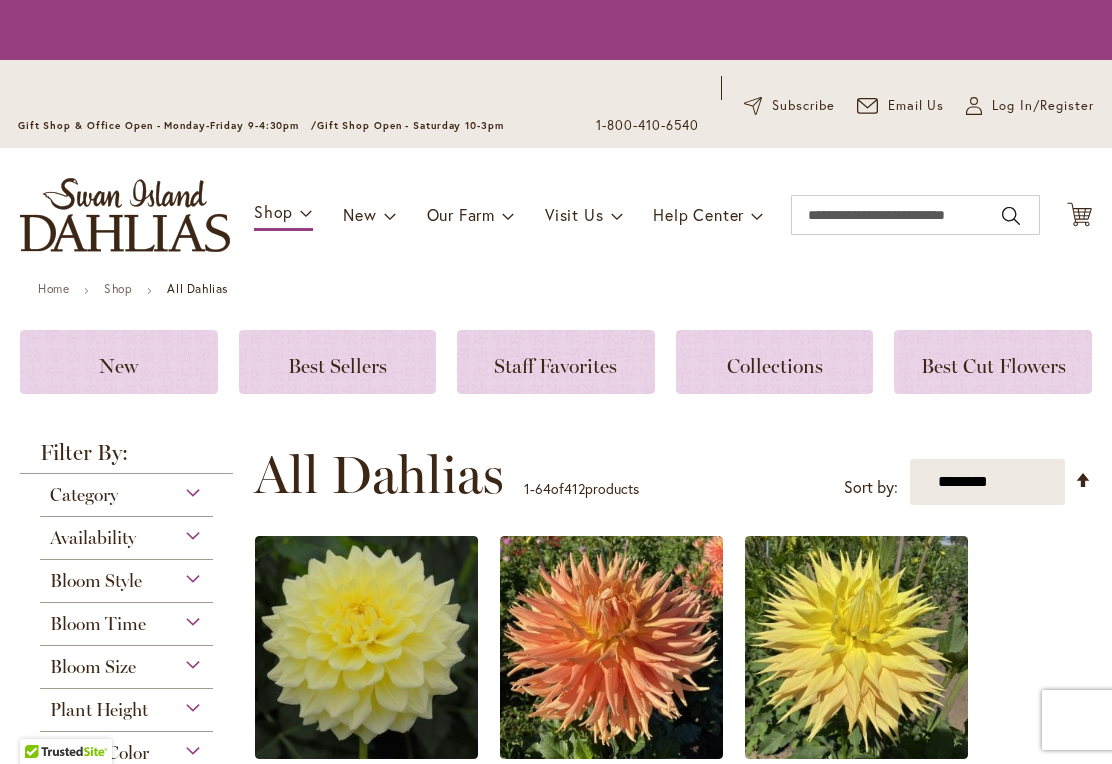 scroll, scrollTop: 0, scrollLeft: 0, axis: both 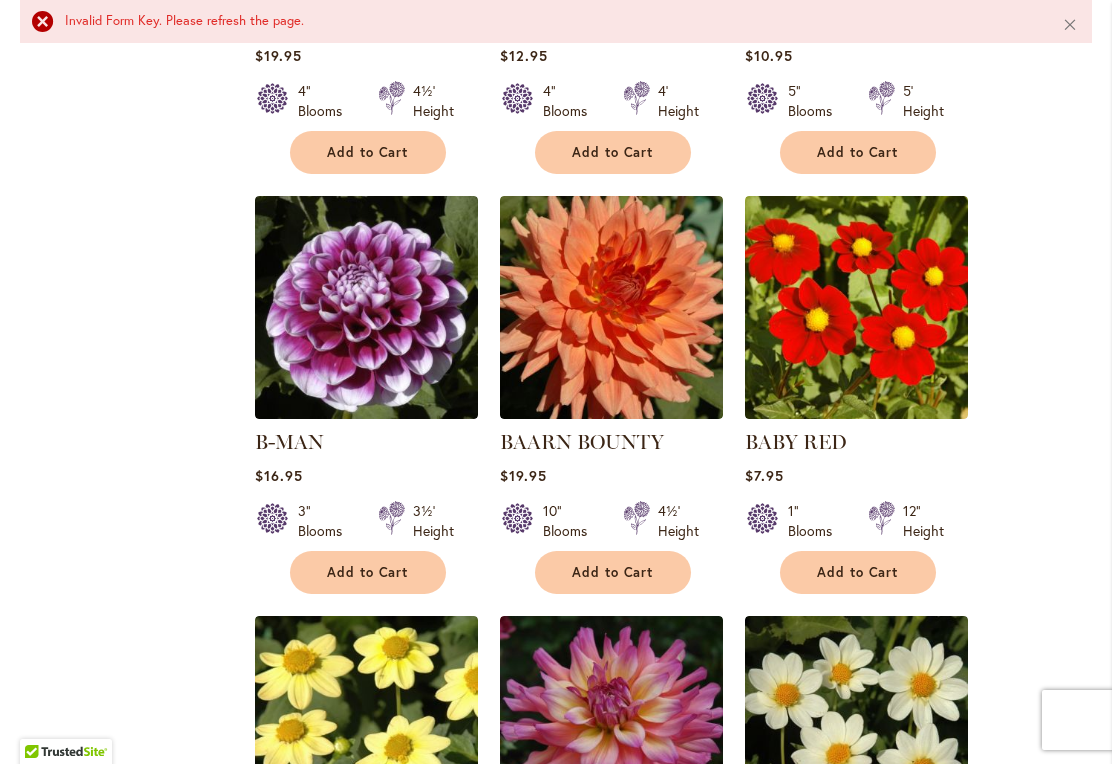 click on "Add to Cart" at bounding box center (613, 572) 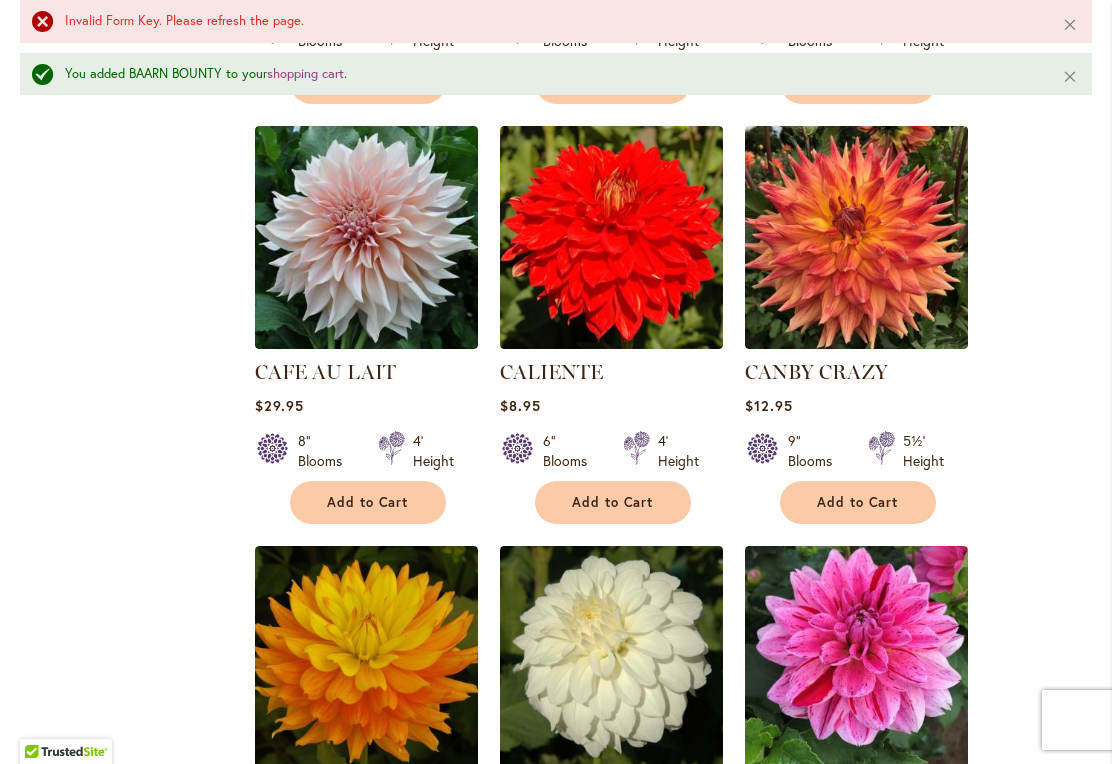 scroll, scrollTop: 8564, scrollLeft: 0, axis: vertical 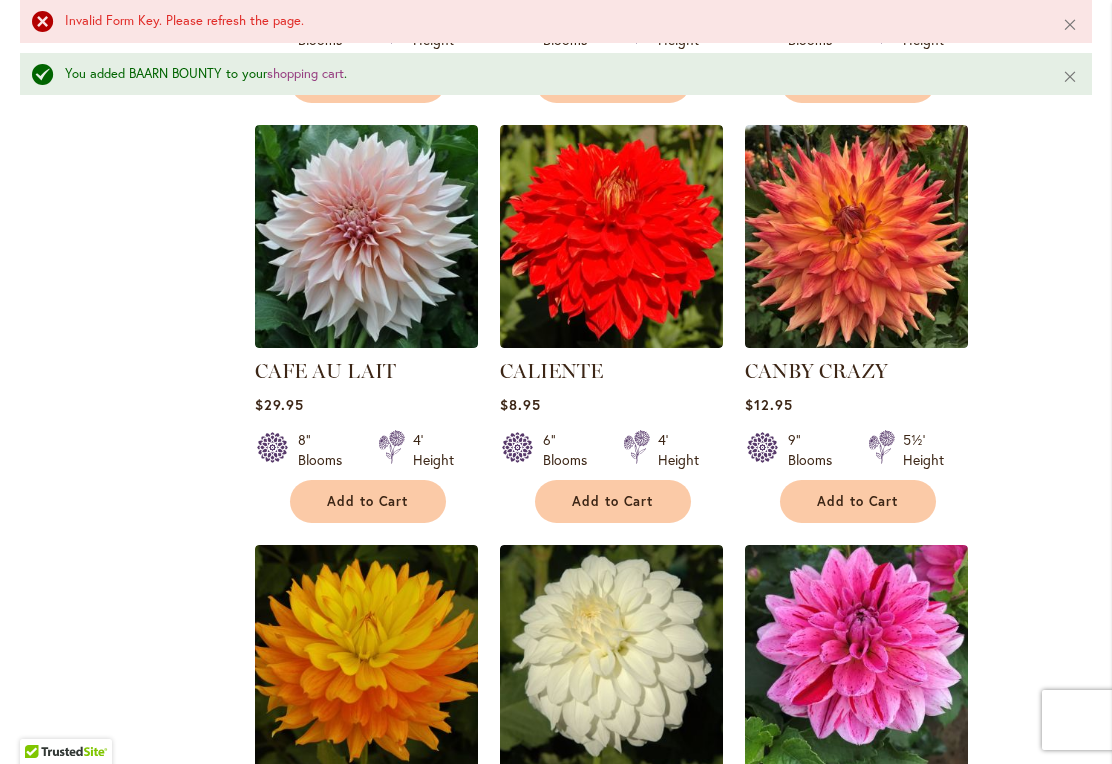 click on "Add to Cart" at bounding box center [858, 501] 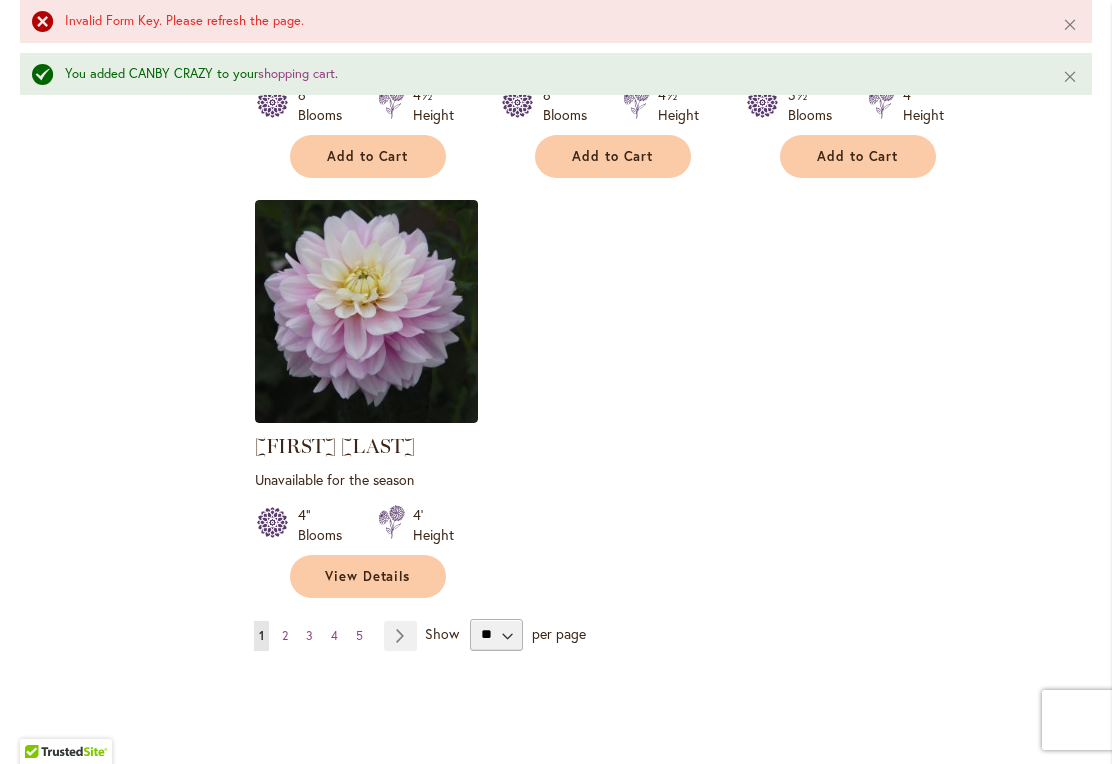 scroll, scrollTop: 9333, scrollLeft: 0, axis: vertical 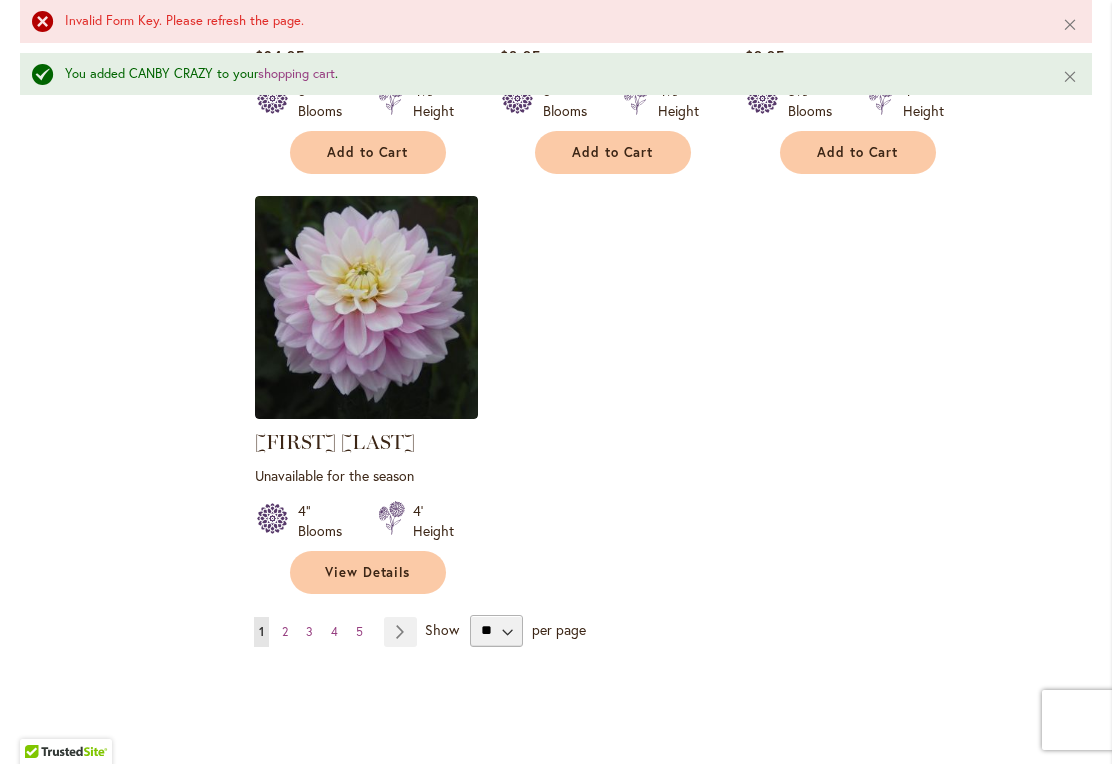 click on "Page
Next" at bounding box center (400, 632) 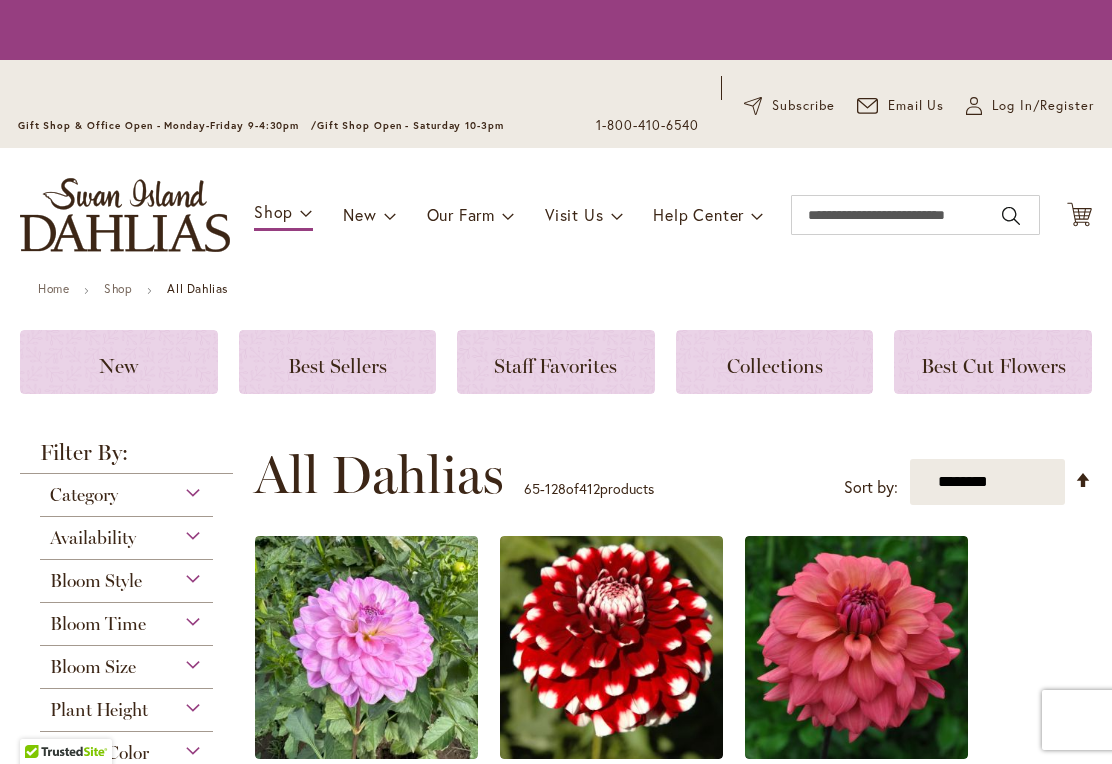 scroll, scrollTop: 0, scrollLeft: 0, axis: both 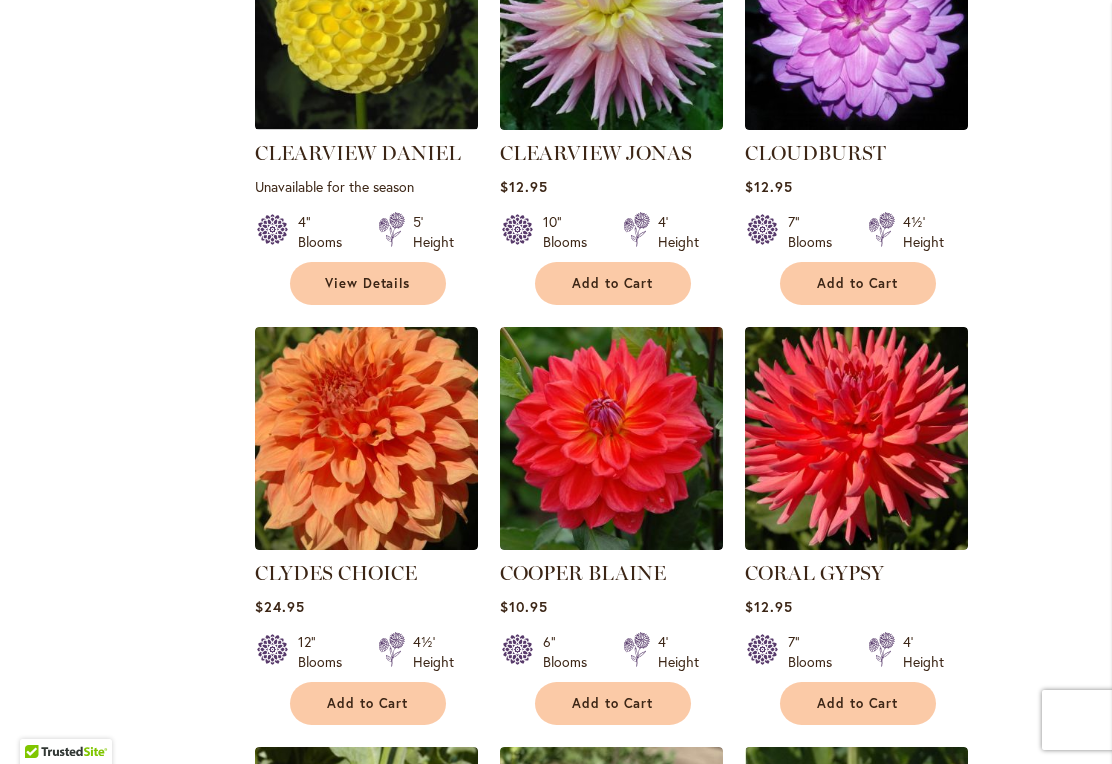 click on "Add to Cart" at bounding box center [368, 703] 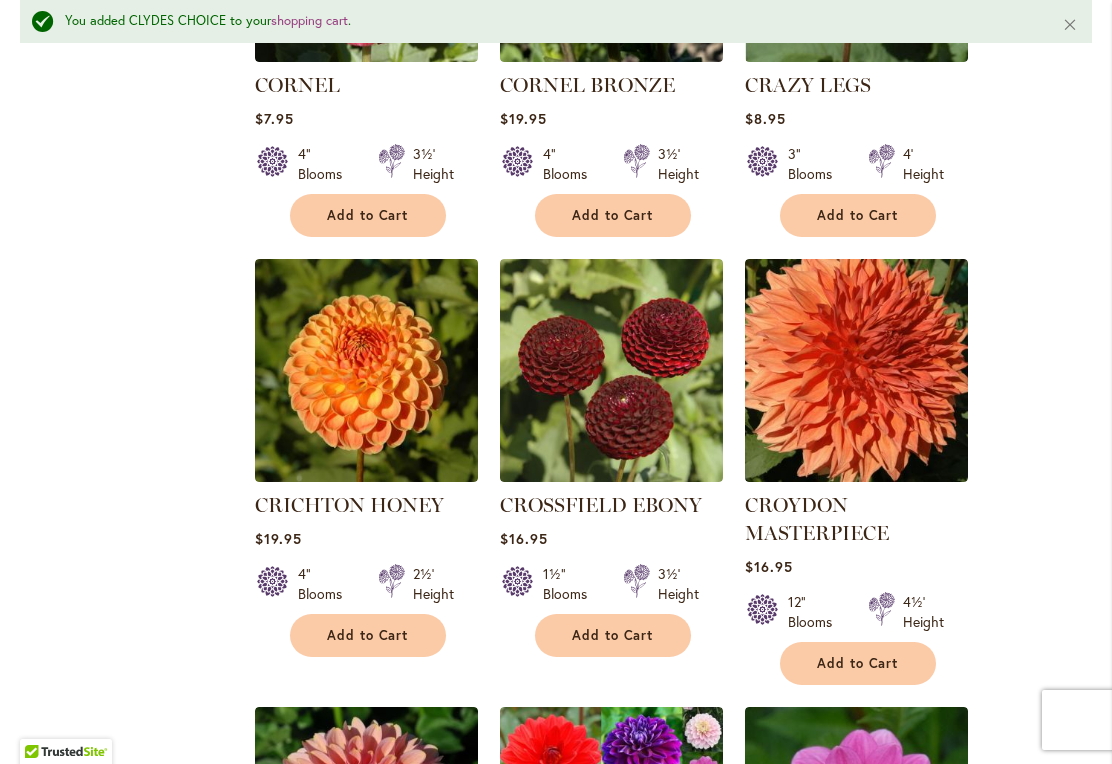 scroll, scrollTop: 3310, scrollLeft: 0, axis: vertical 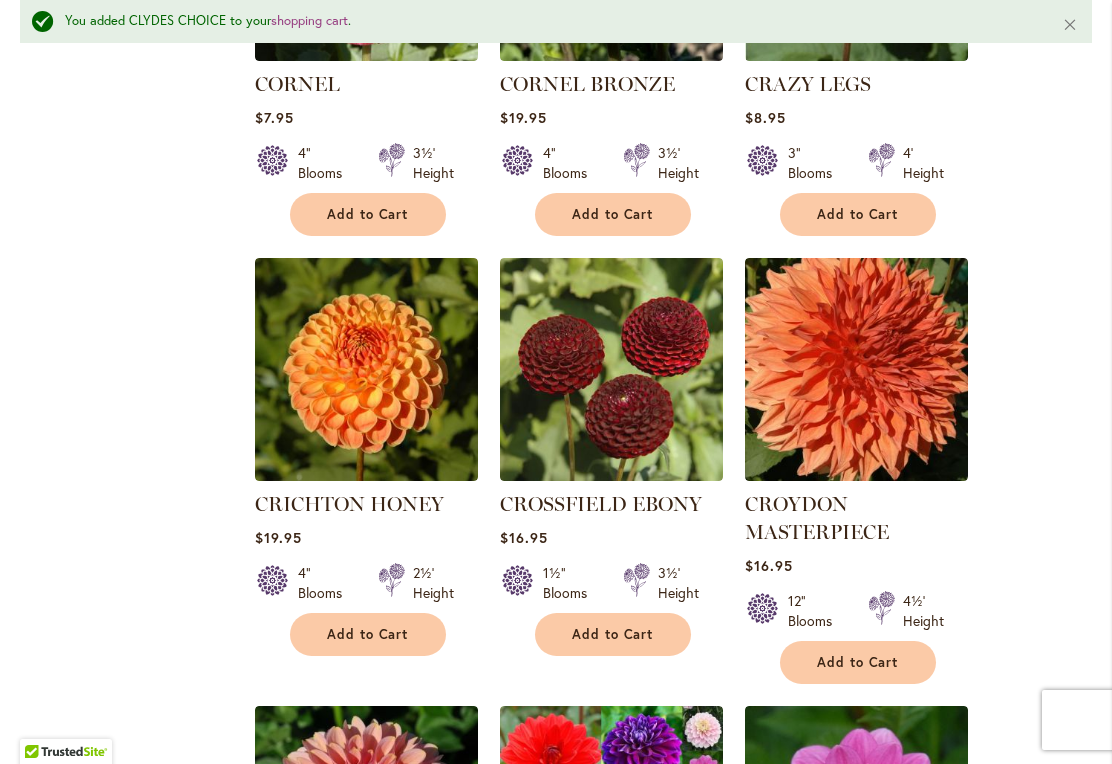 click on "Add to Cart" at bounding box center (858, 662) 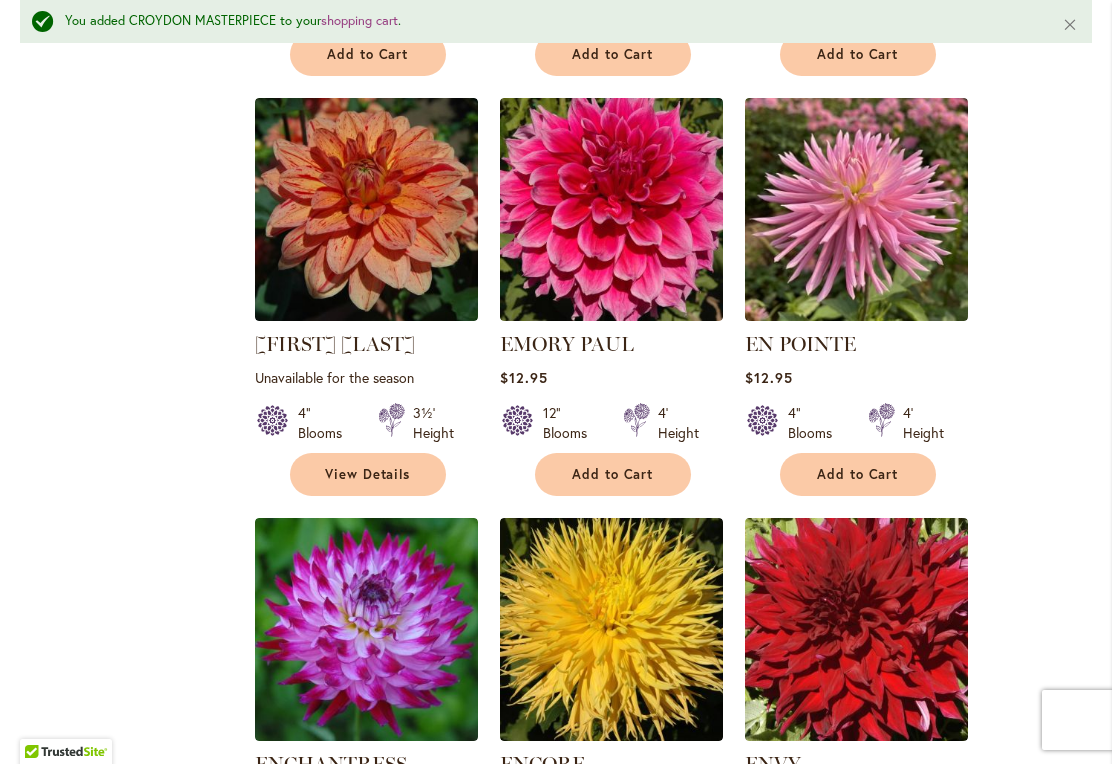 scroll, scrollTop: 7303, scrollLeft: 0, axis: vertical 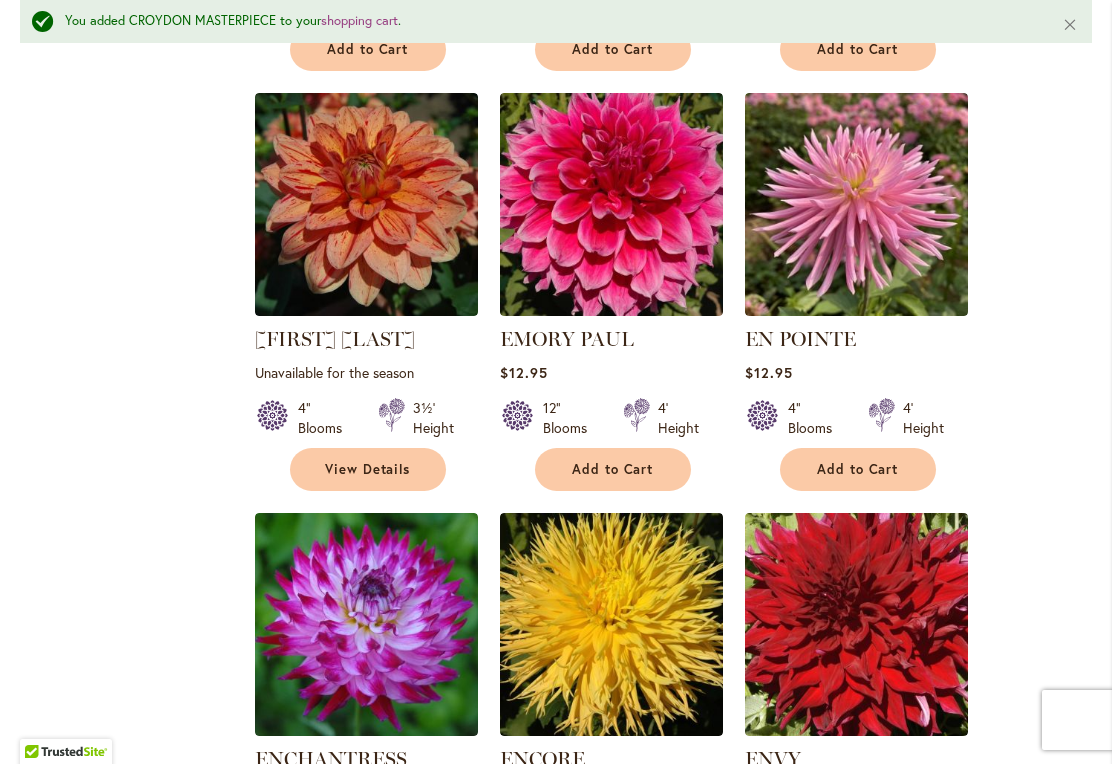 click on "Add to Cart" at bounding box center (613, 469) 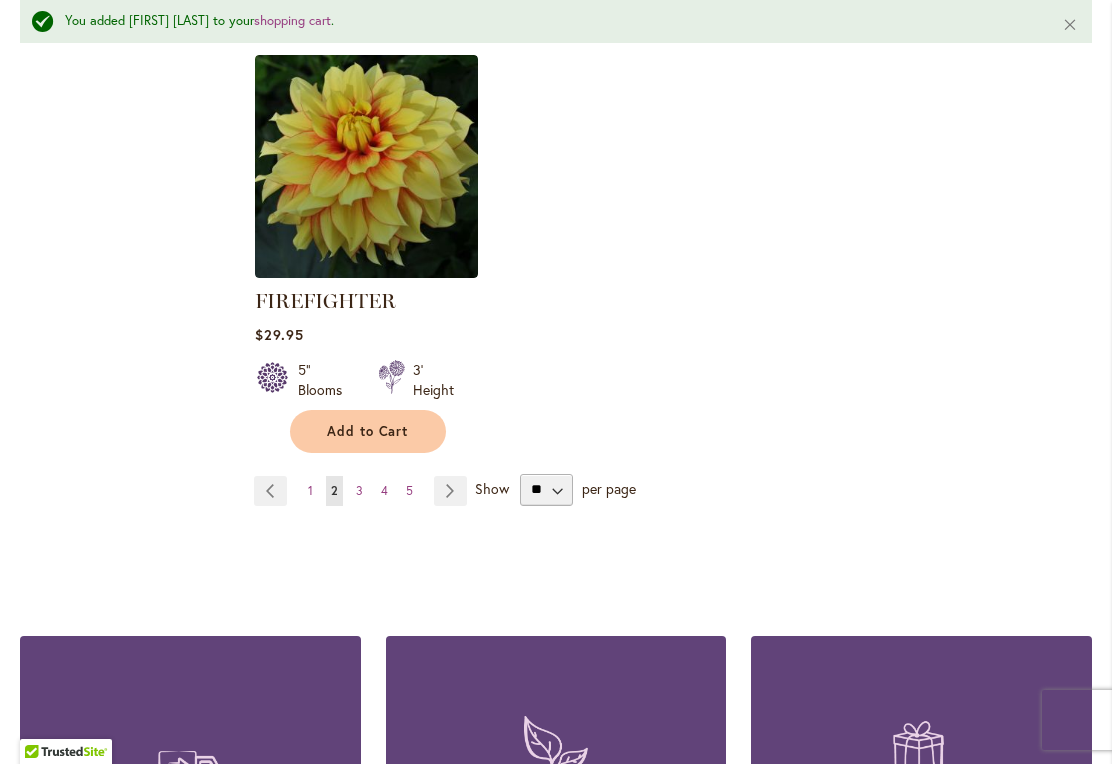 scroll, scrollTop: 9538, scrollLeft: 0, axis: vertical 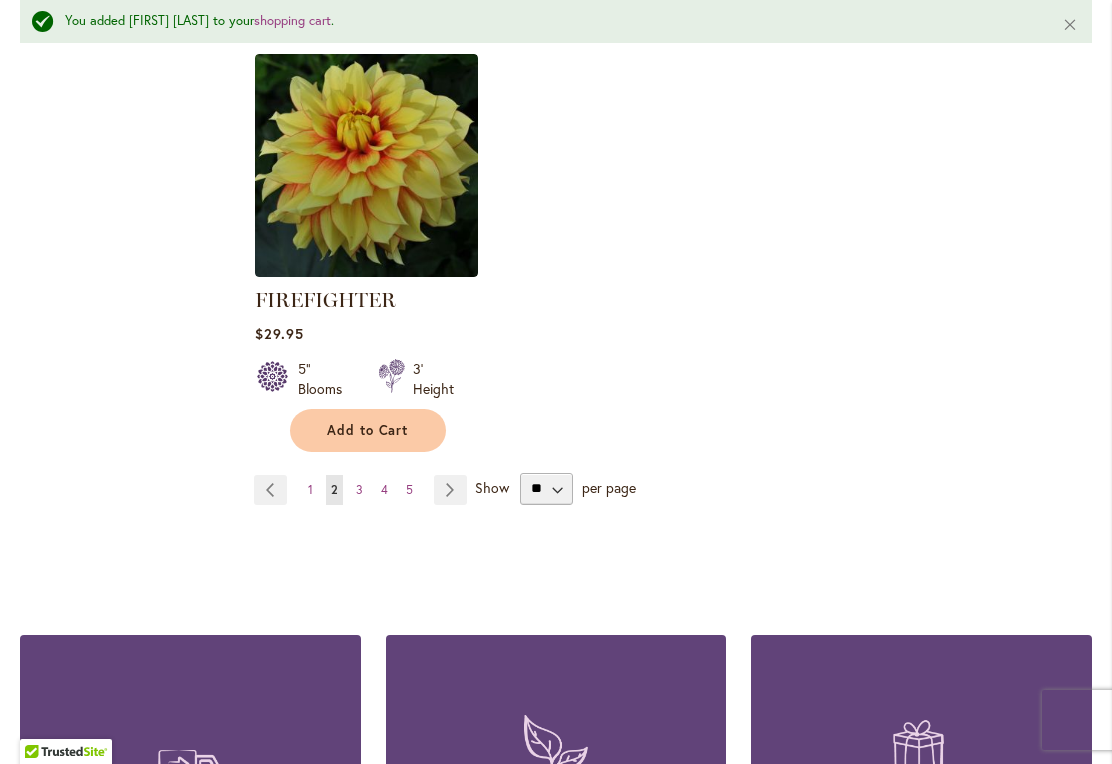 click on "Page
Next" at bounding box center [450, 490] 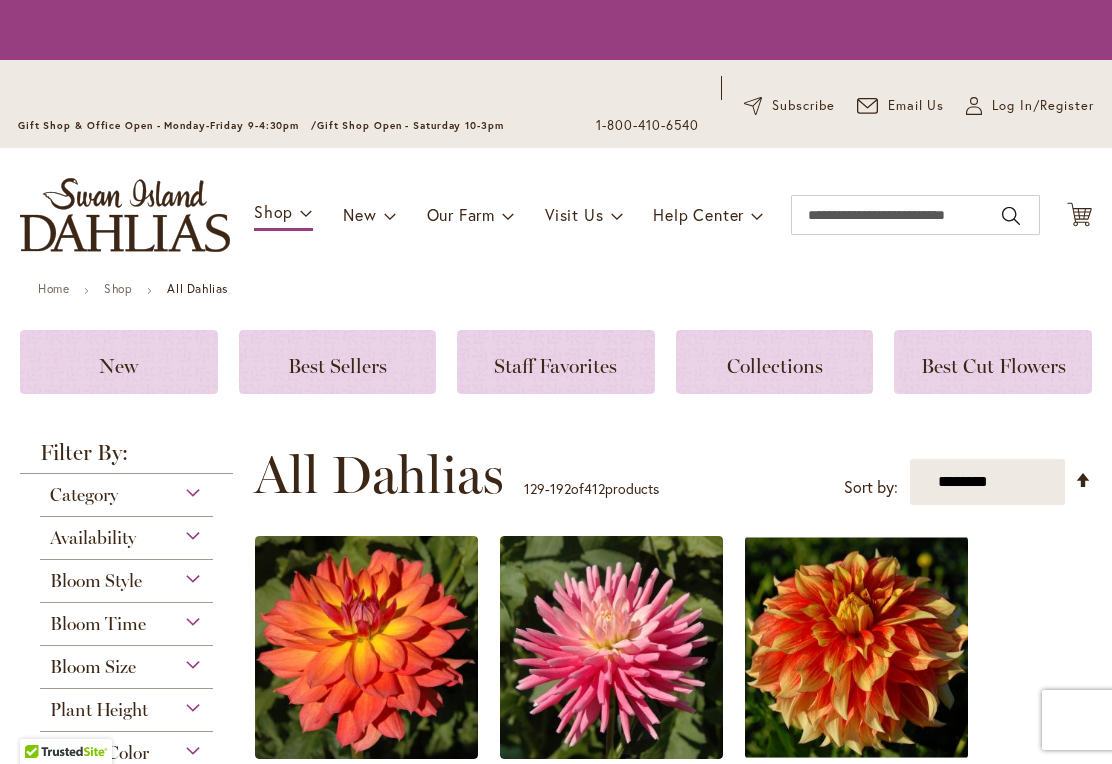 scroll, scrollTop: 0, scrollLeft: 0, axis: both 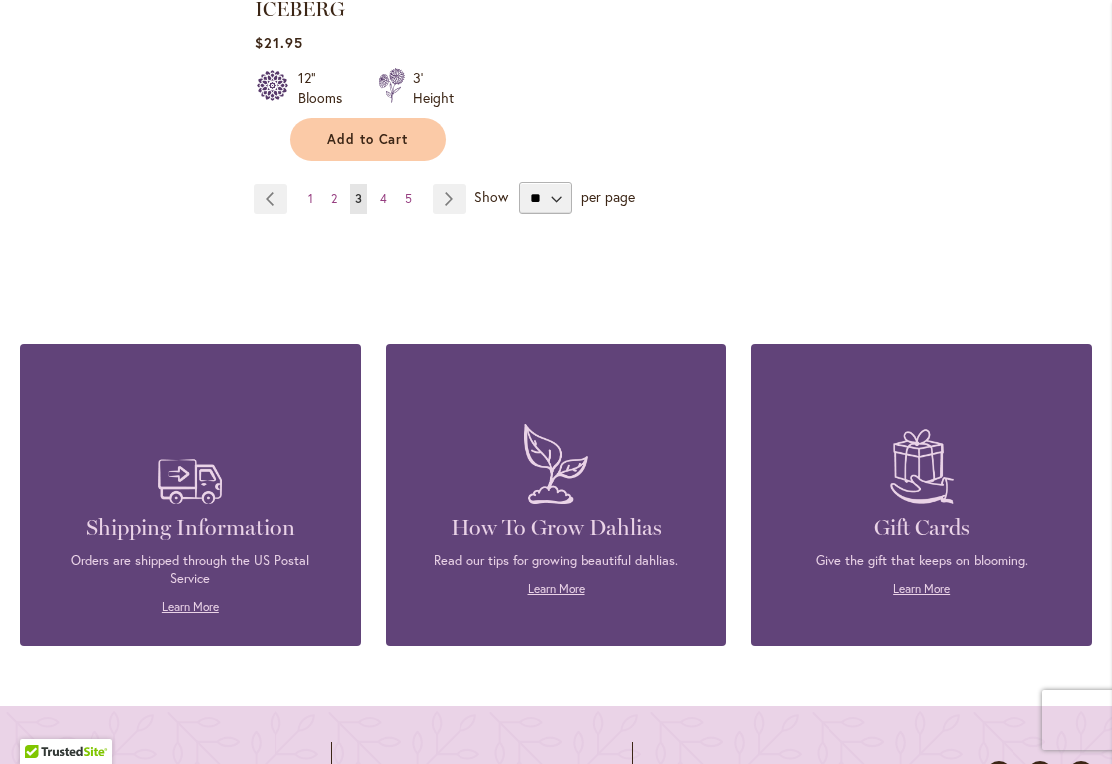 click on "Page
Next" at bounding box center (449, 199) 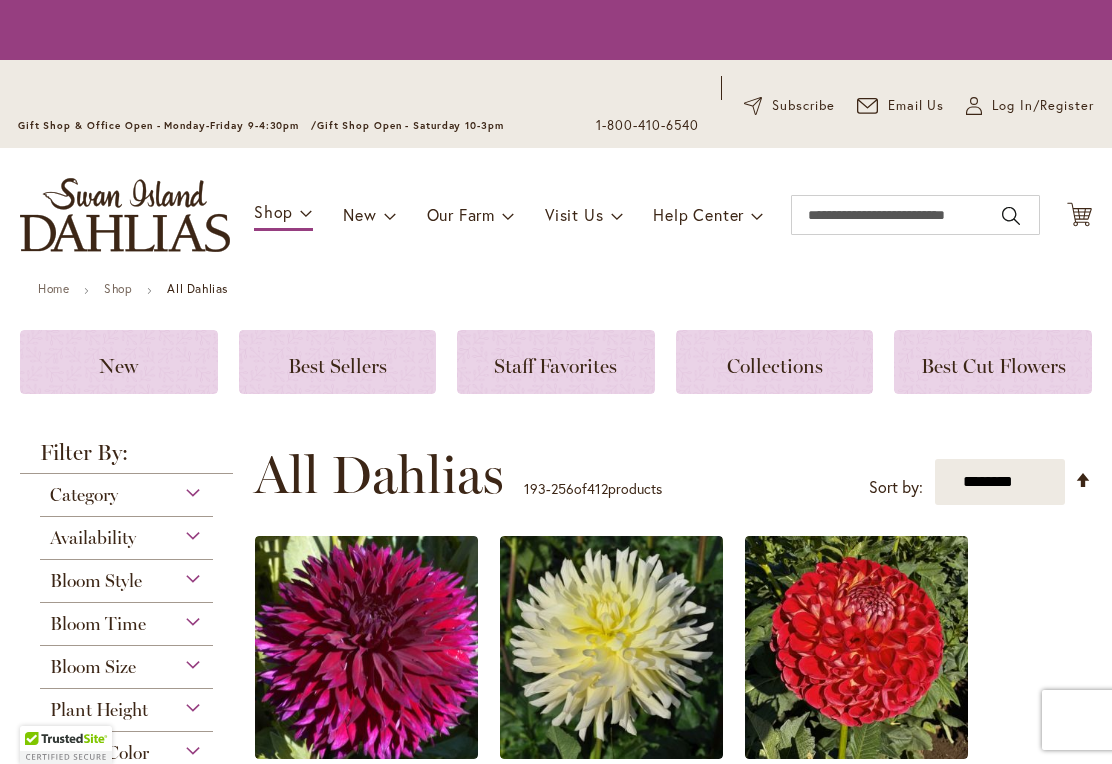 scroll, scrollTop: 0, scrollLeft: 0, axis: both 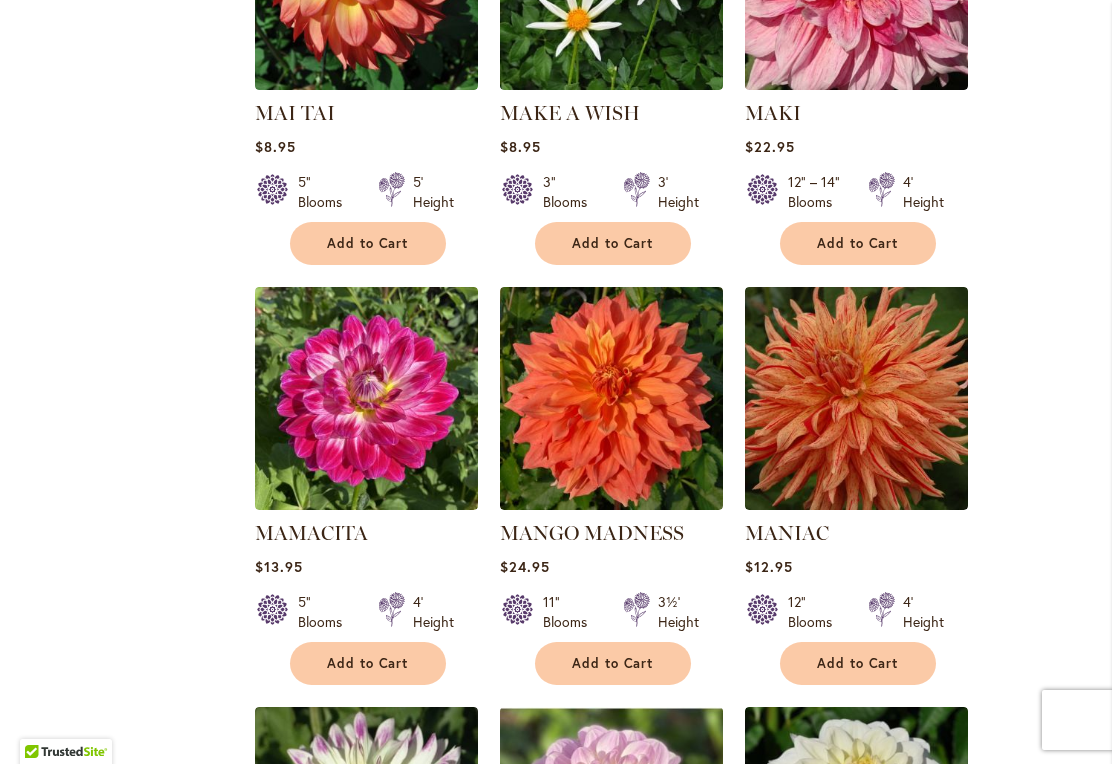 click on "Add to Cart" at bounding box center (613, 663) 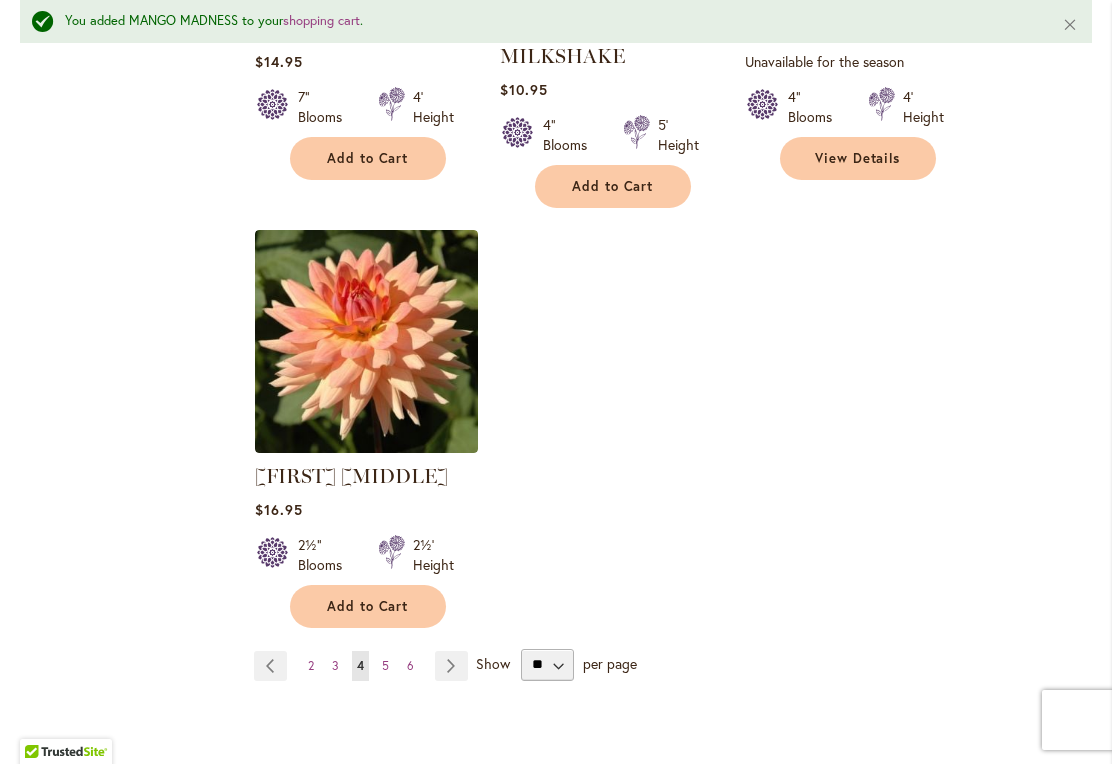 scroll, scrollTop: 9323, scrollLeft: 0, axis: vertical 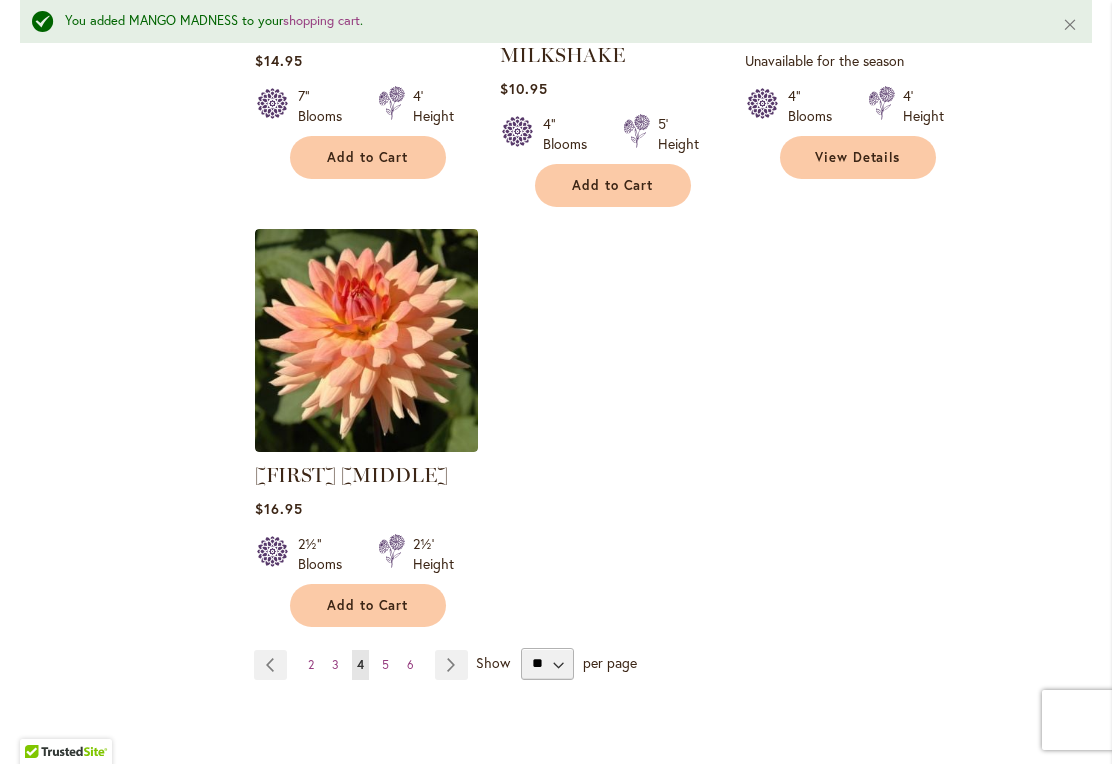 click on "Page
Next" at bounding box center [451, 665] 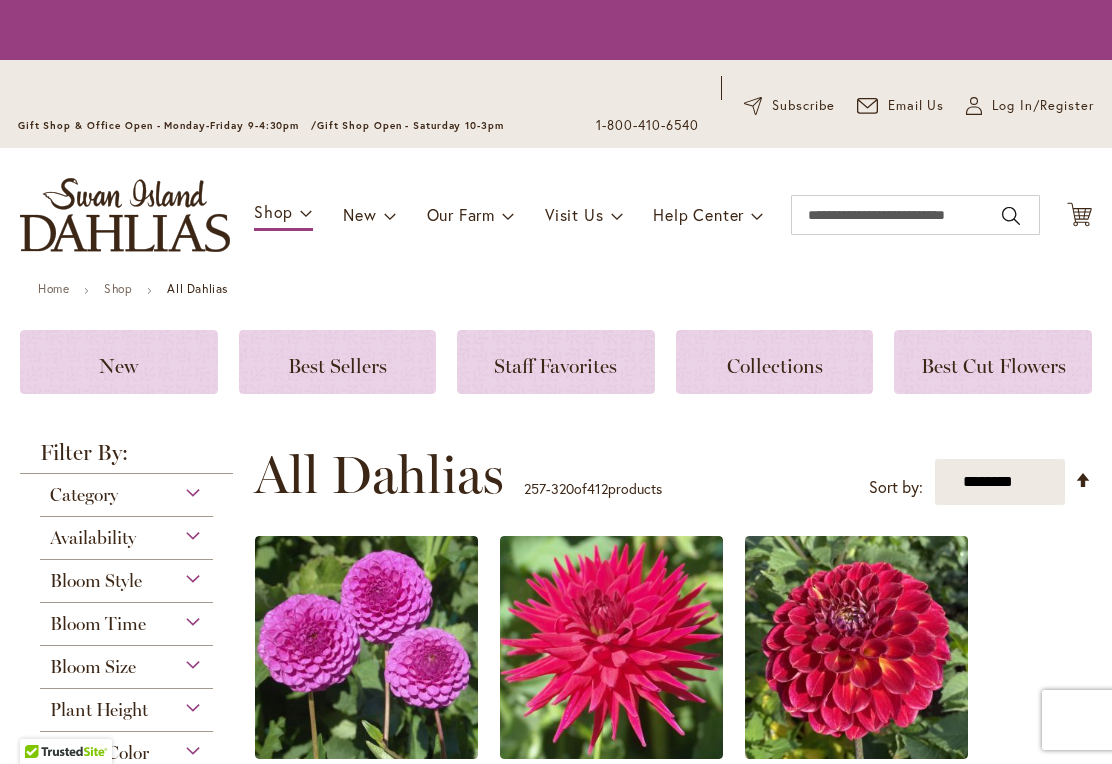 scroll, scrollTop: 0, scrollLeft: 0, axis: both 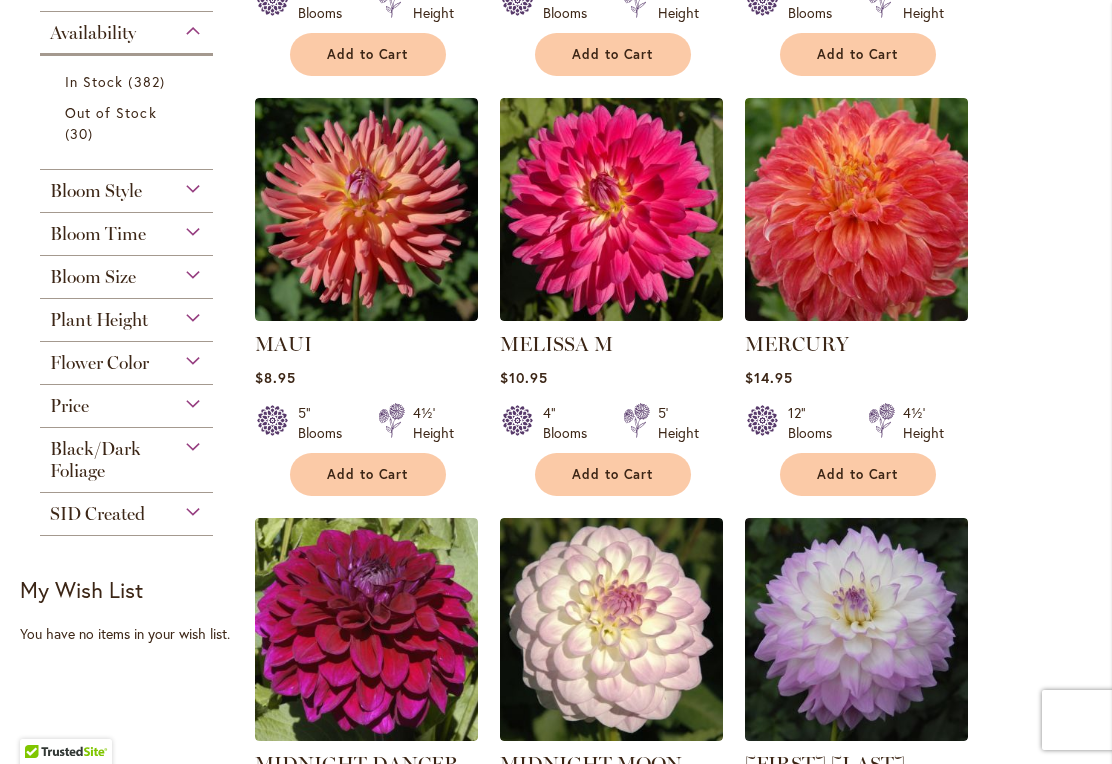 click on "Add to Cart" at bounding box center [858, 474] 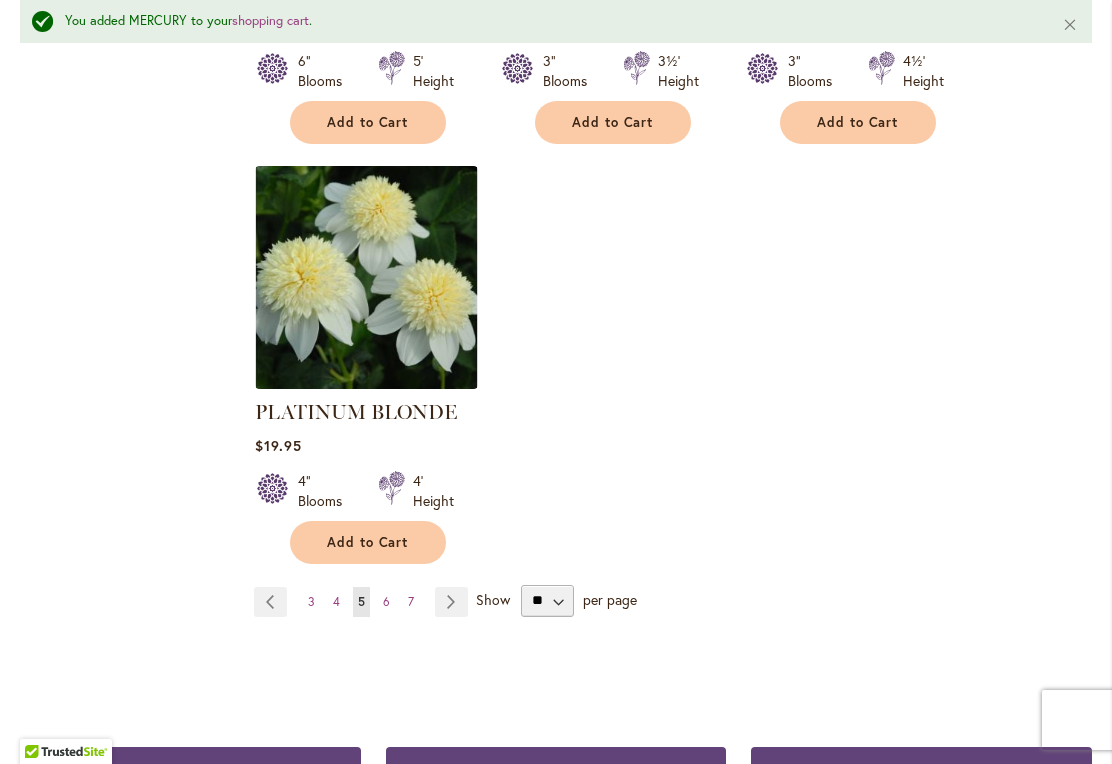 scroll, scrollTop: 9432, scrollLeft: 0, axis: vertical 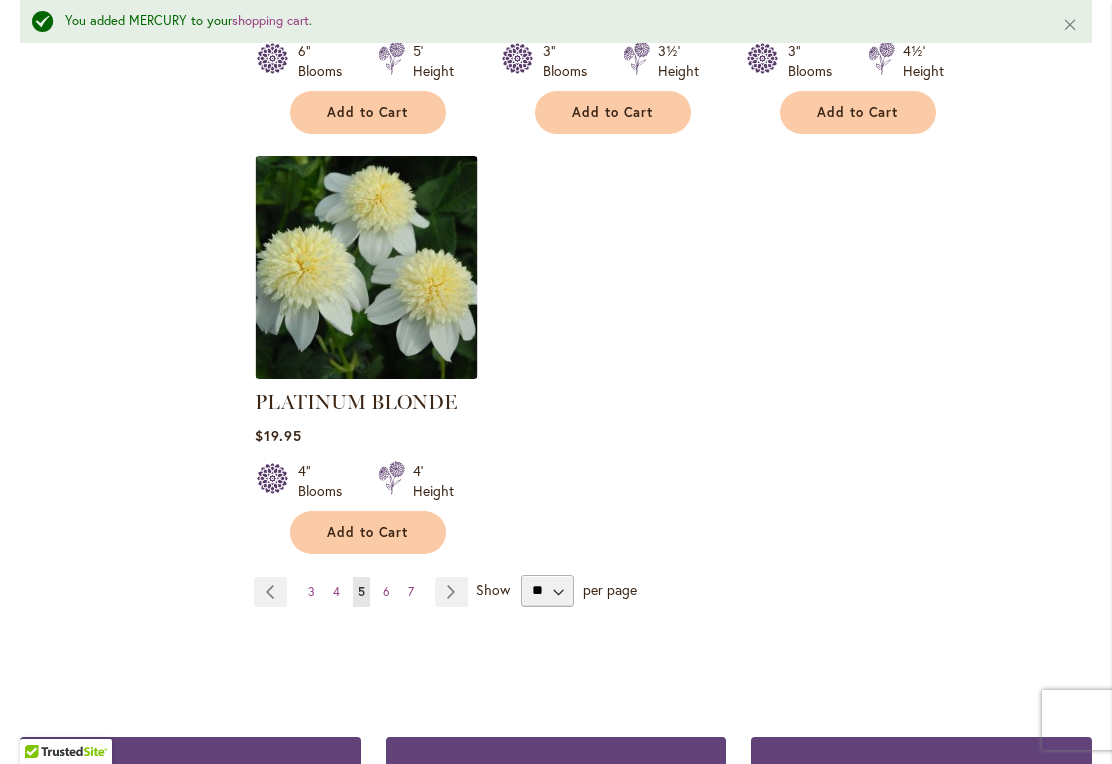 click on "Page
Next" at bounding box center (451, 592) 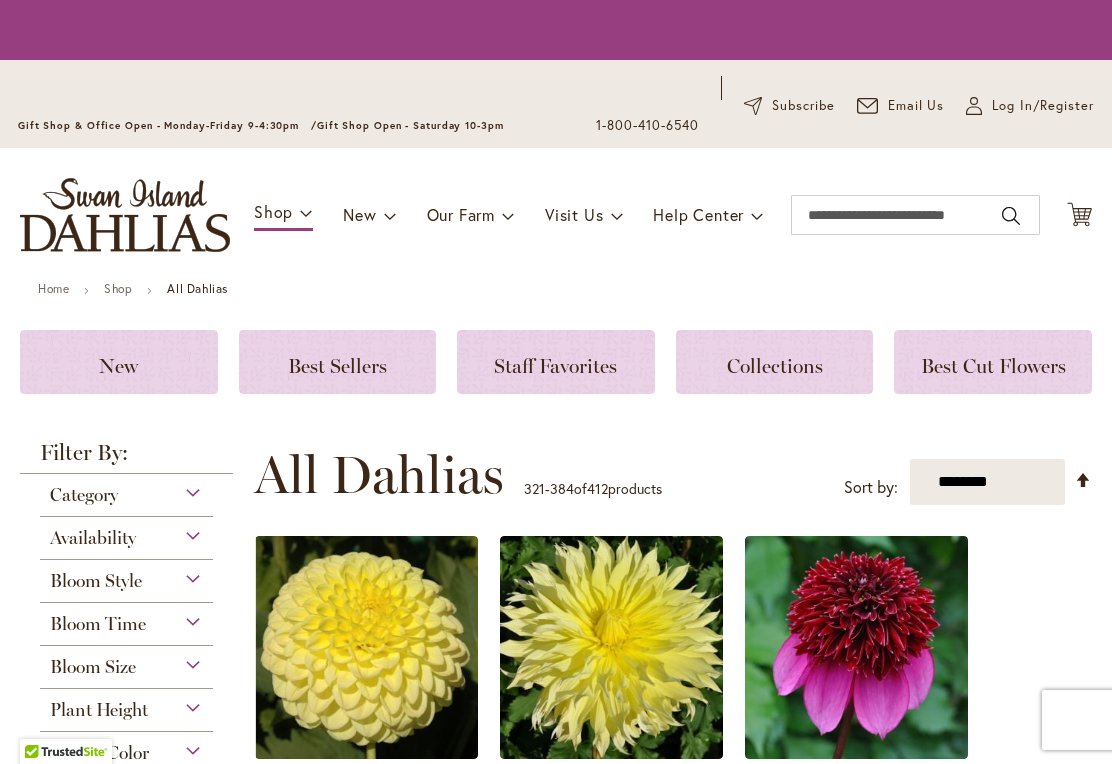 scroll, scrollTop: 0, scrollLeft: 0, axis: both 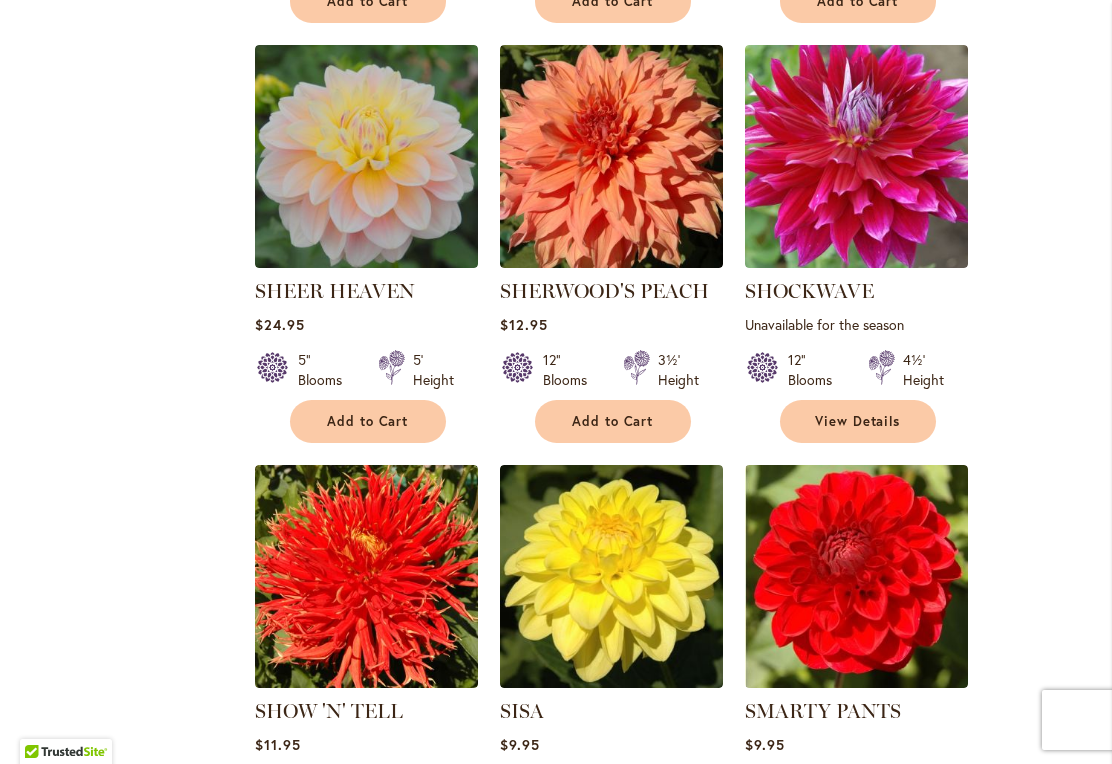 click on "Add to Cart" at bounding box center (613, 421) 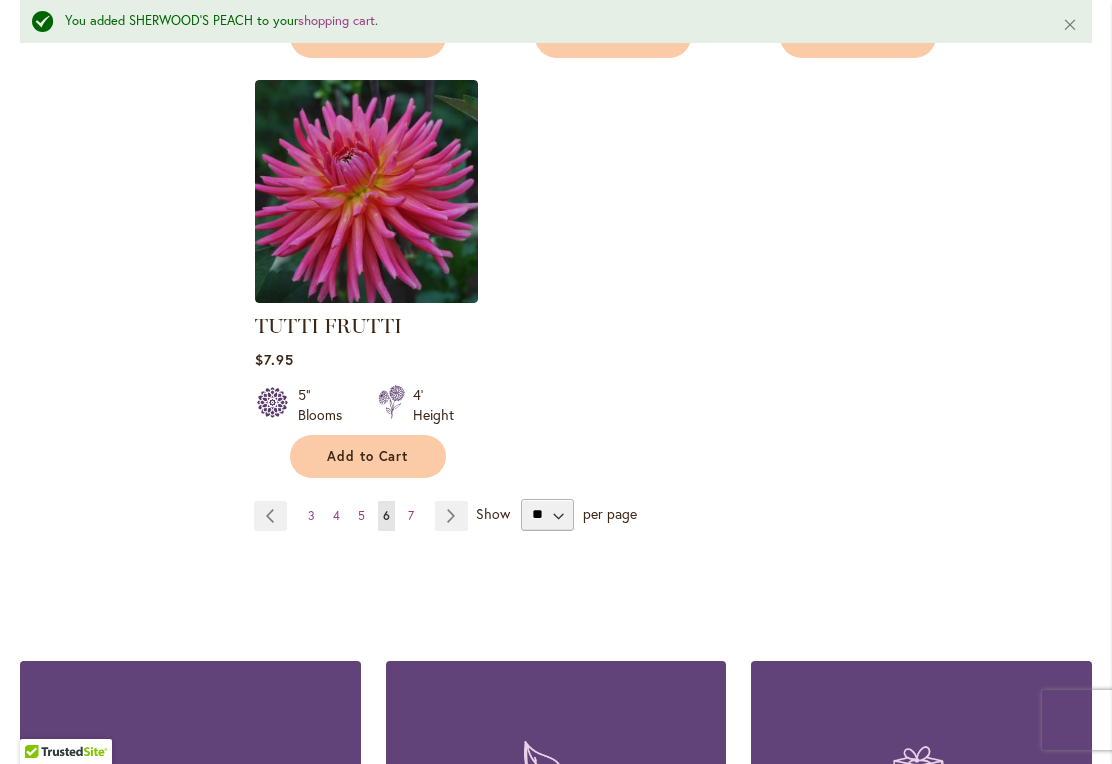 scroll, scrollTop: 9438, scrollLeft: 0, axis: vertical 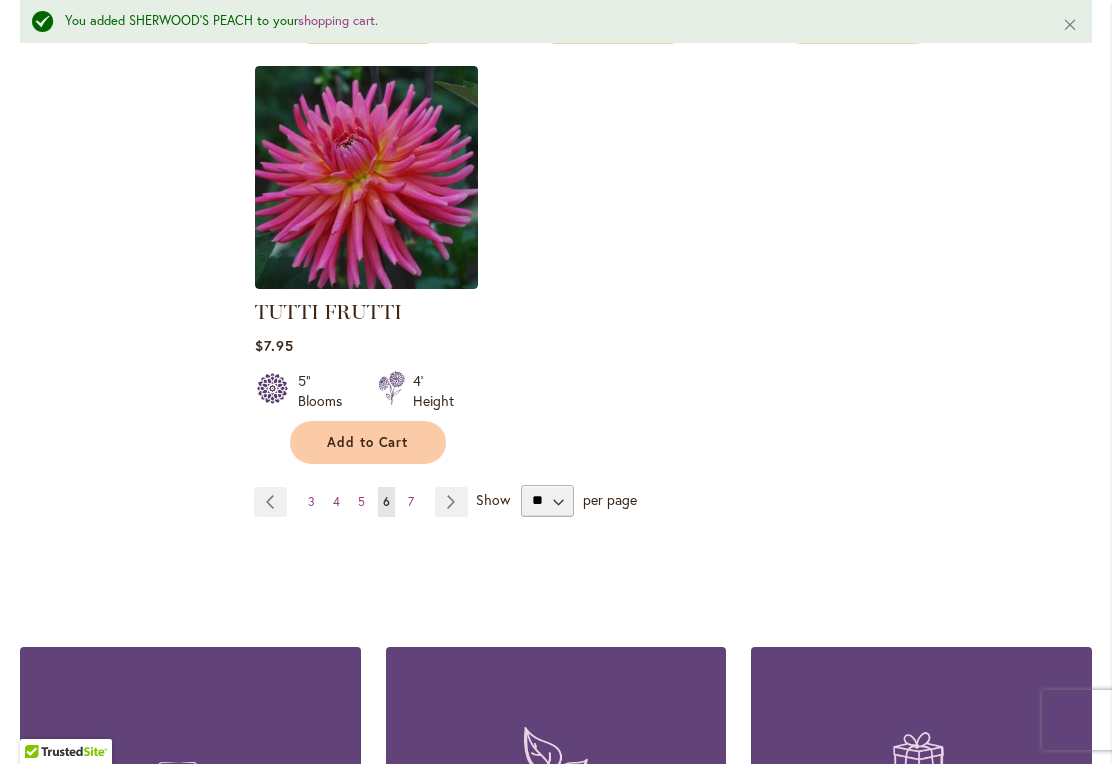 click on "Page
Next" at bounding box center [451, 502] 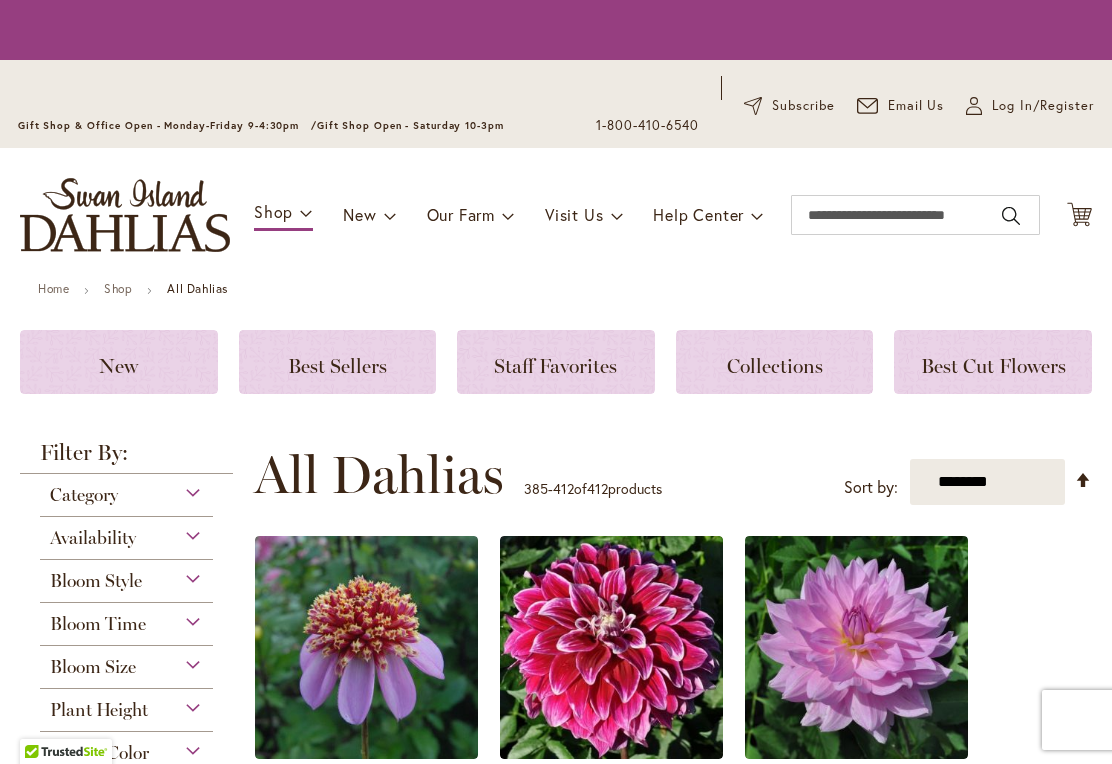 scroll, scrollTop: 0, scrollLeft: 0, axis: both 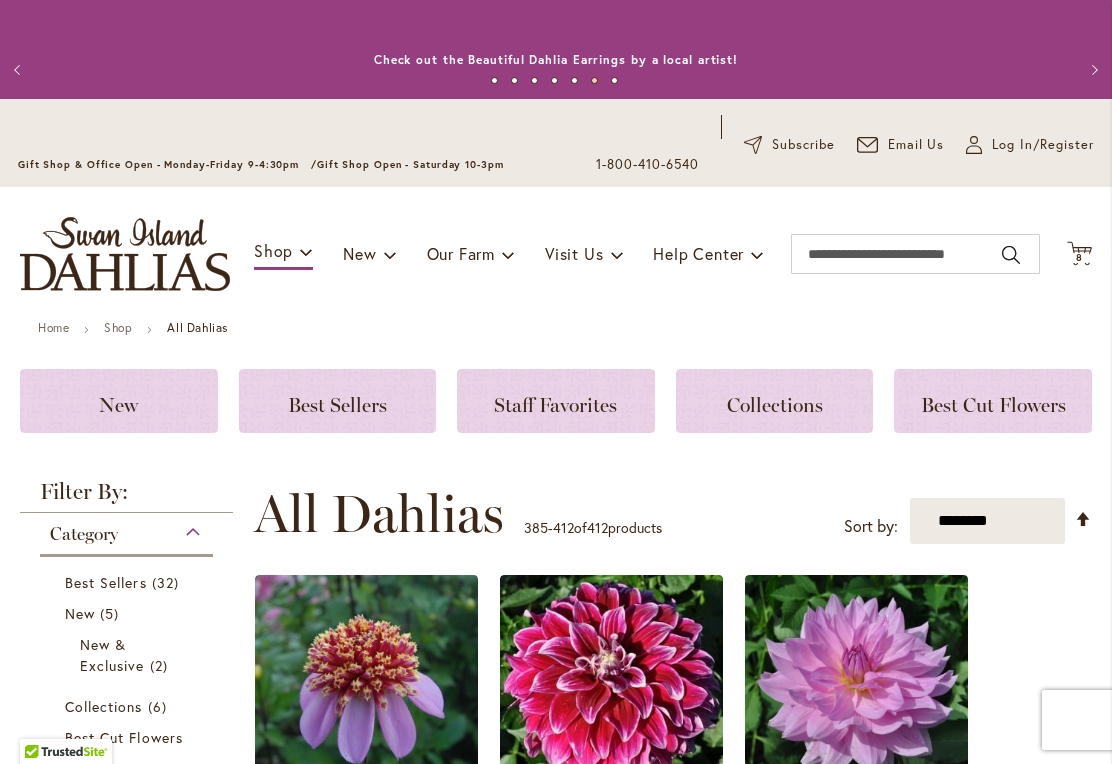 click on "8
8
items" at bounding box center (1080, 258) 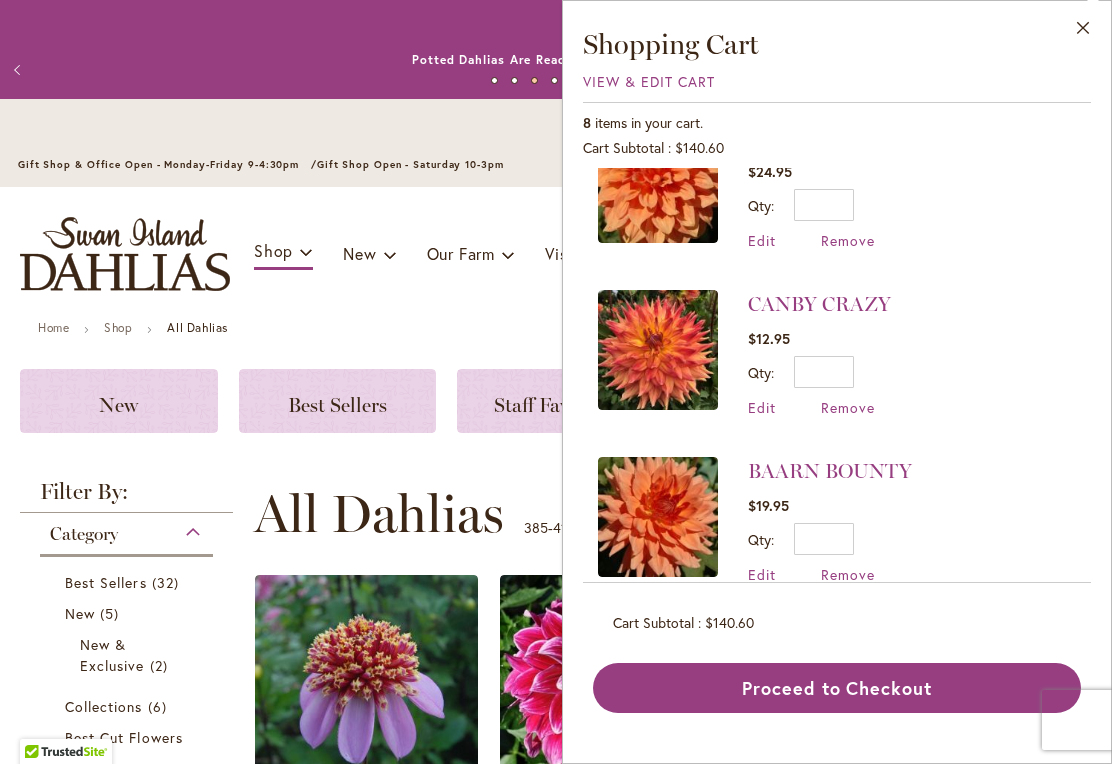 scroll, scrollTop: 893, scrollLeft: 0, axis: vertical 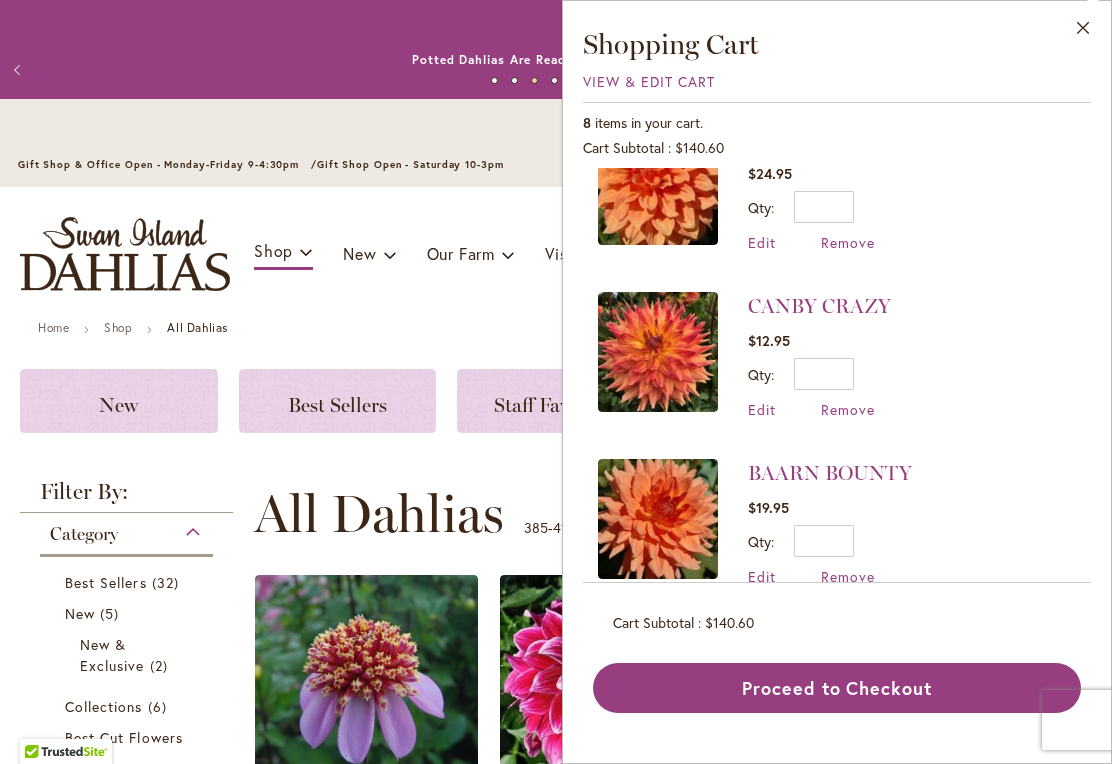 click on "Remove" at bounding box center (848, 576) 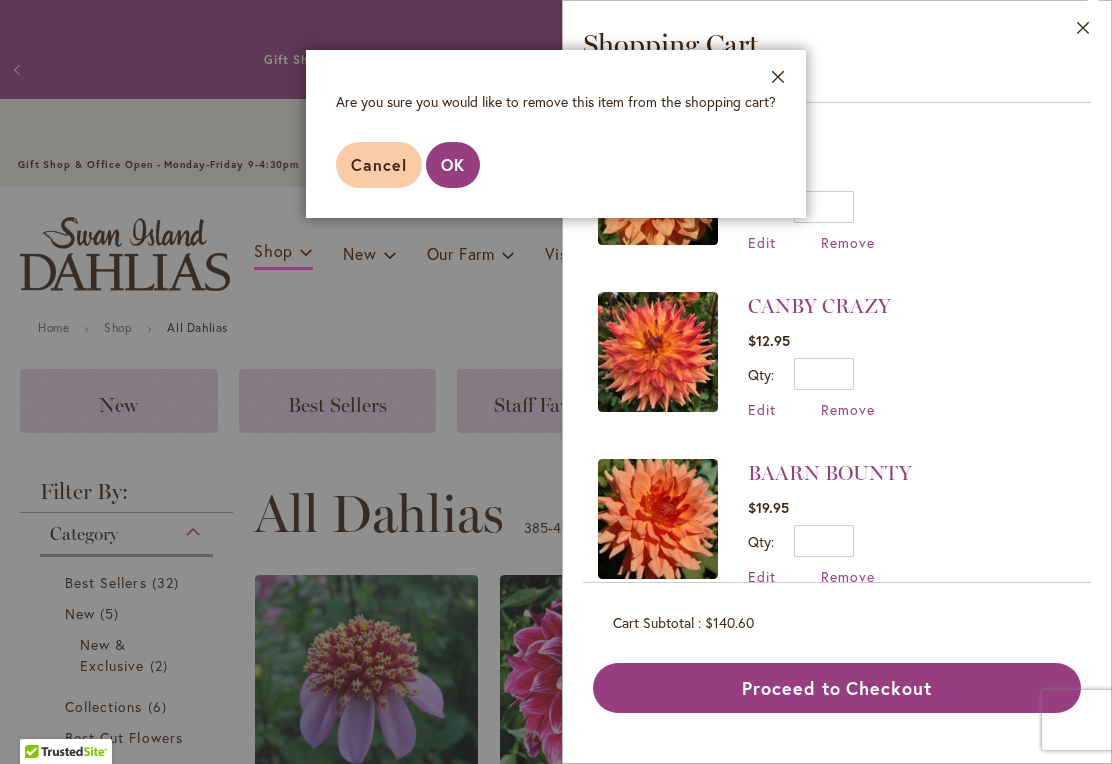 click on "OK" at bounding box center (453, 164) 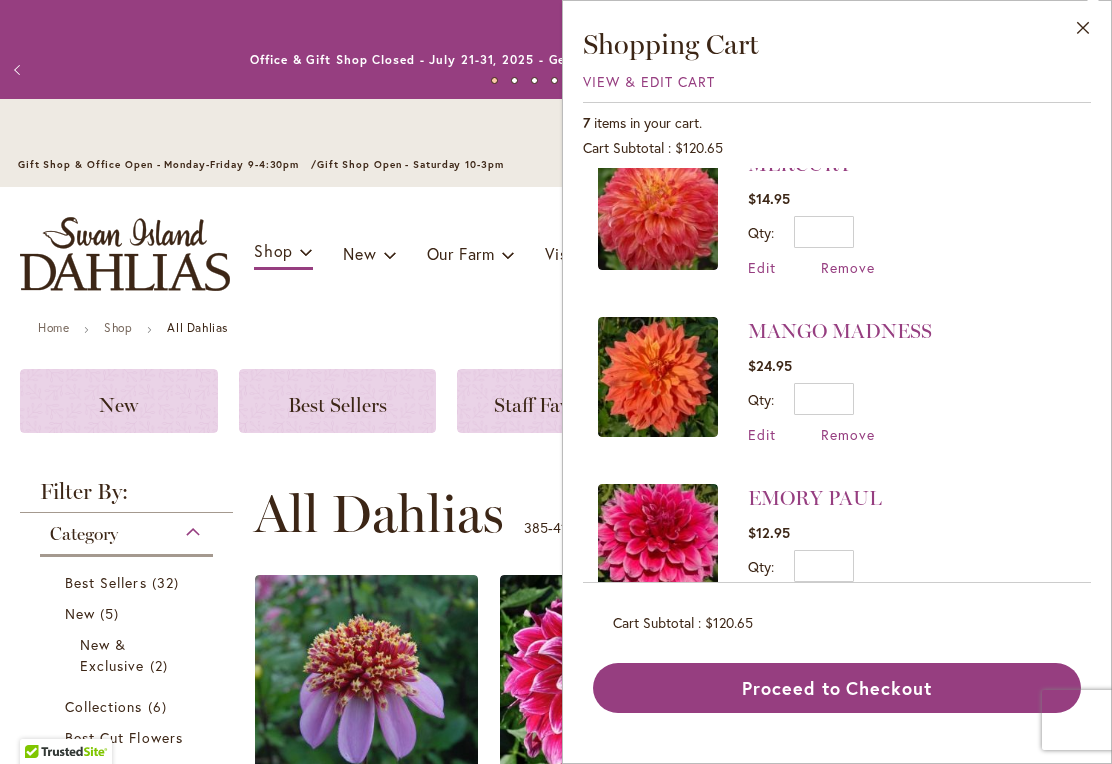scroll, scrollTop: 201, scrollLeft: 0, axis: vertical 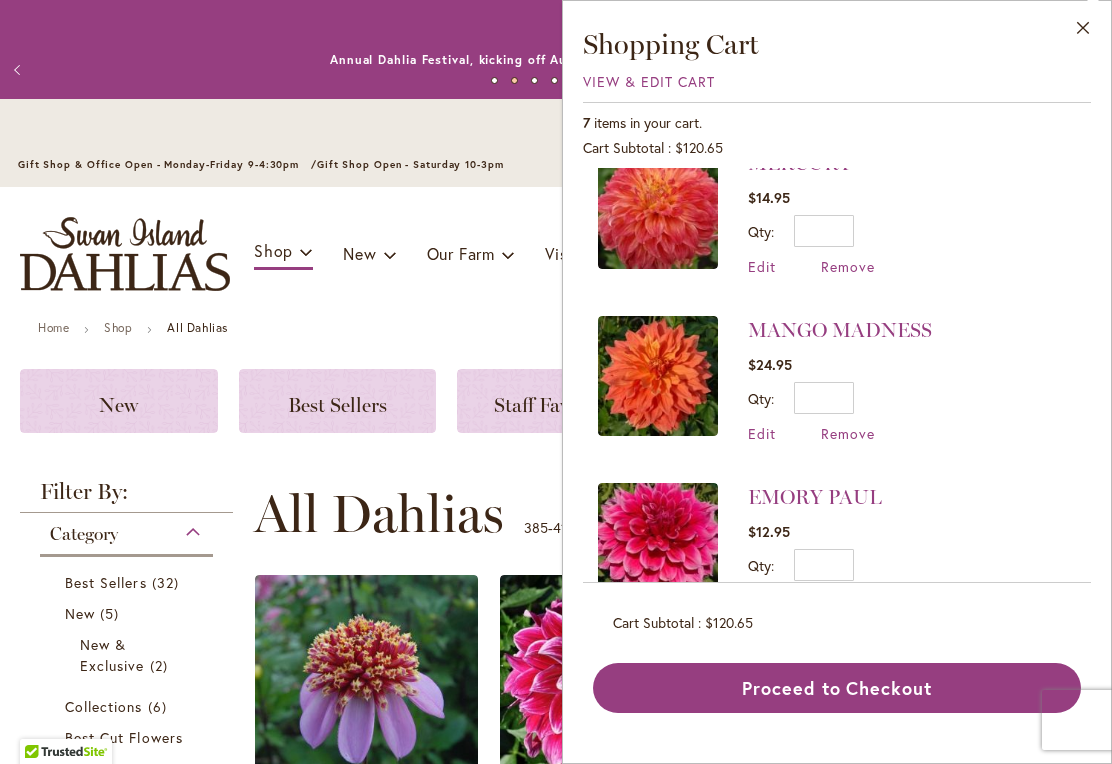 click on "Remove" at bounding box center [848, 433] 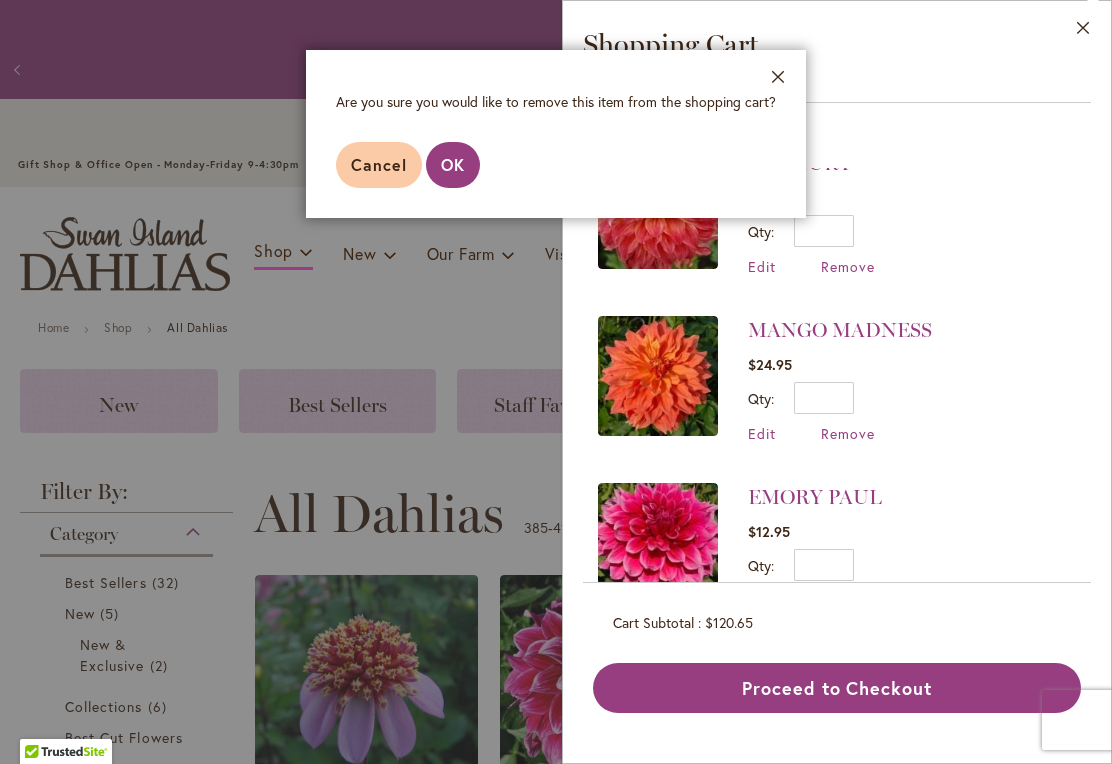 click on "OK" at bounding box center [453, 165] 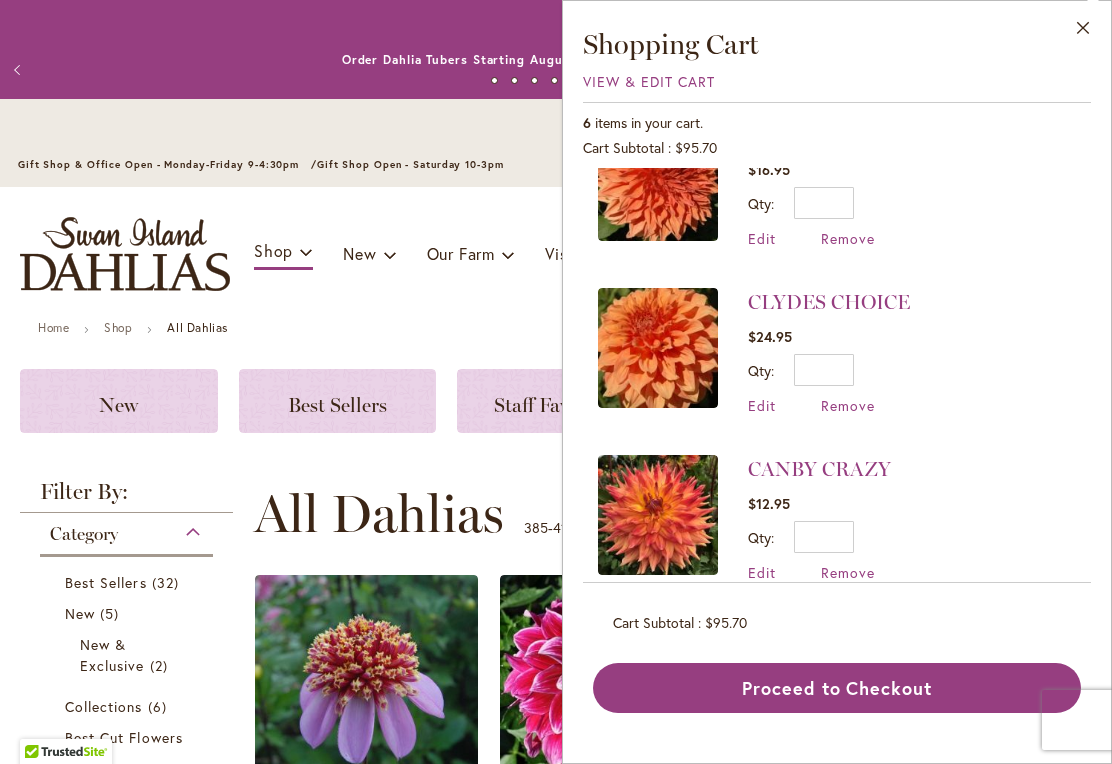 scroll, scrollTop: 561, scrollLeft: 0, axis: vertical 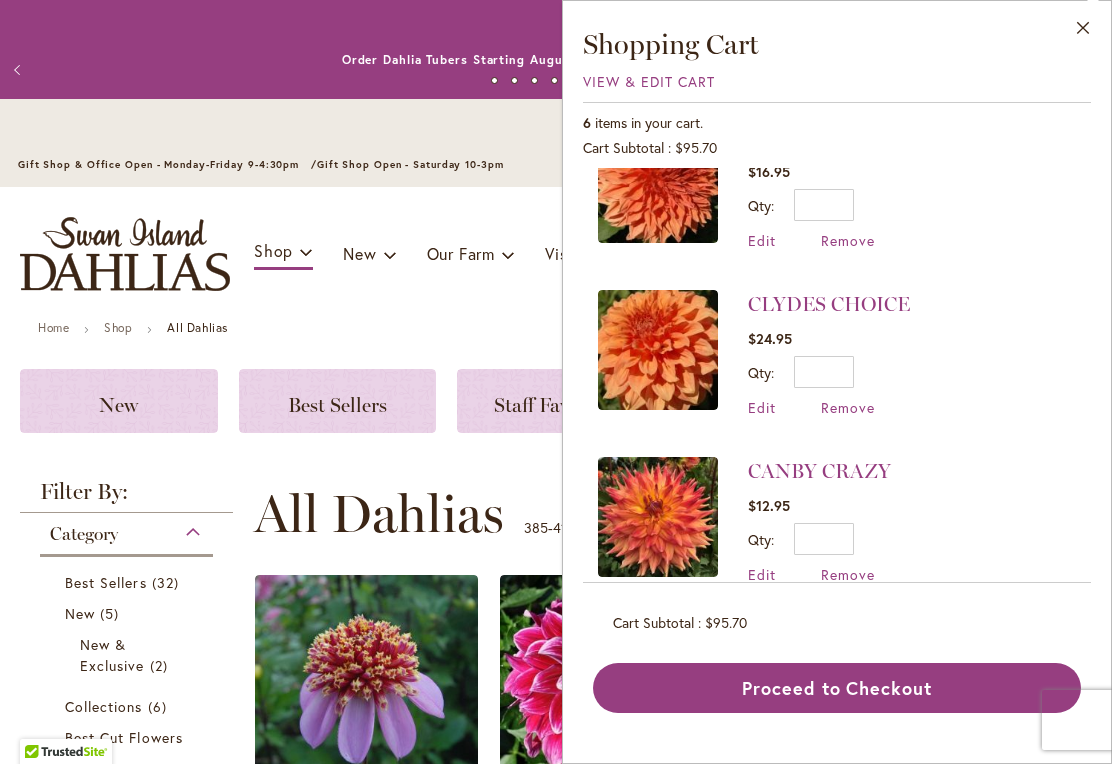 click on "Remove" at bounding box center (848, 407) 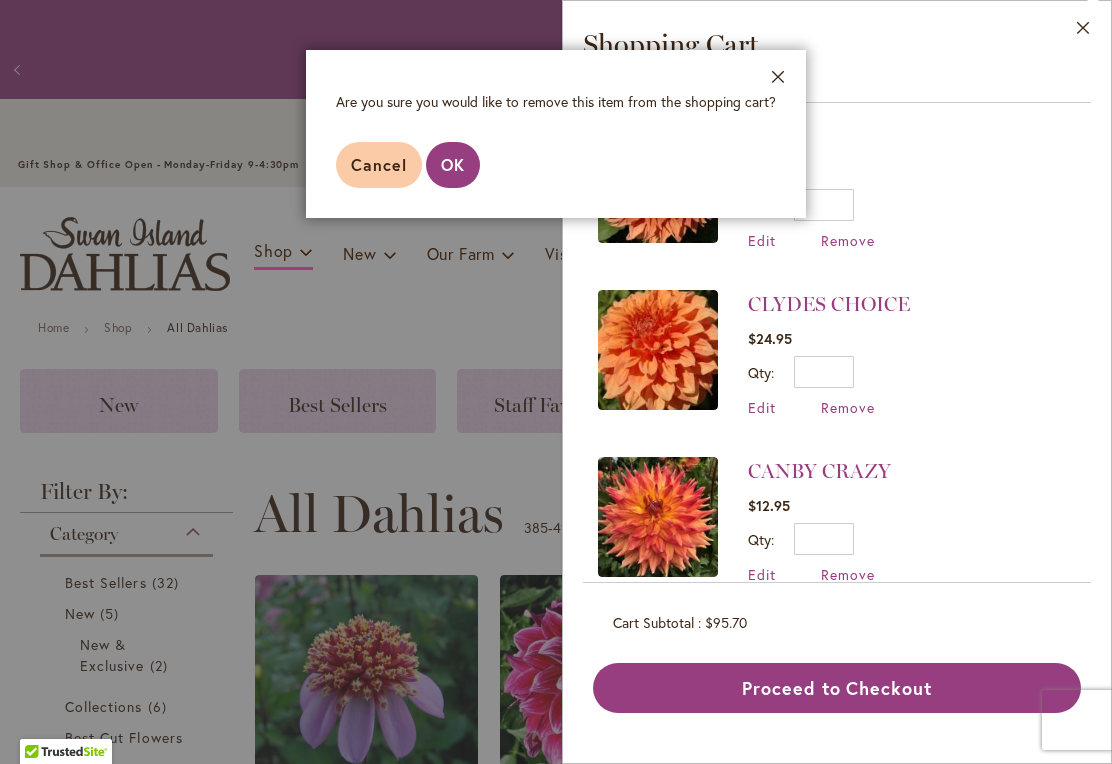 click on "OK" at bounding box center (453, 165) 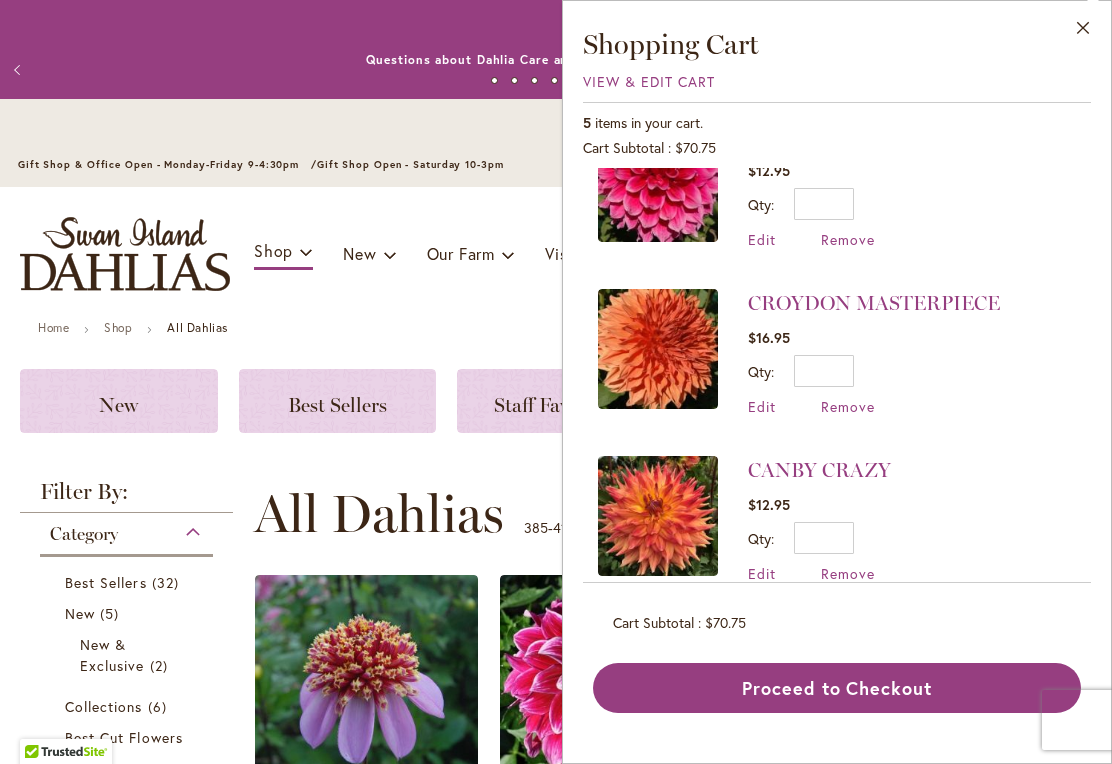 scroll, scrollTop: 395, scrollLeft: 0, axis: vertical 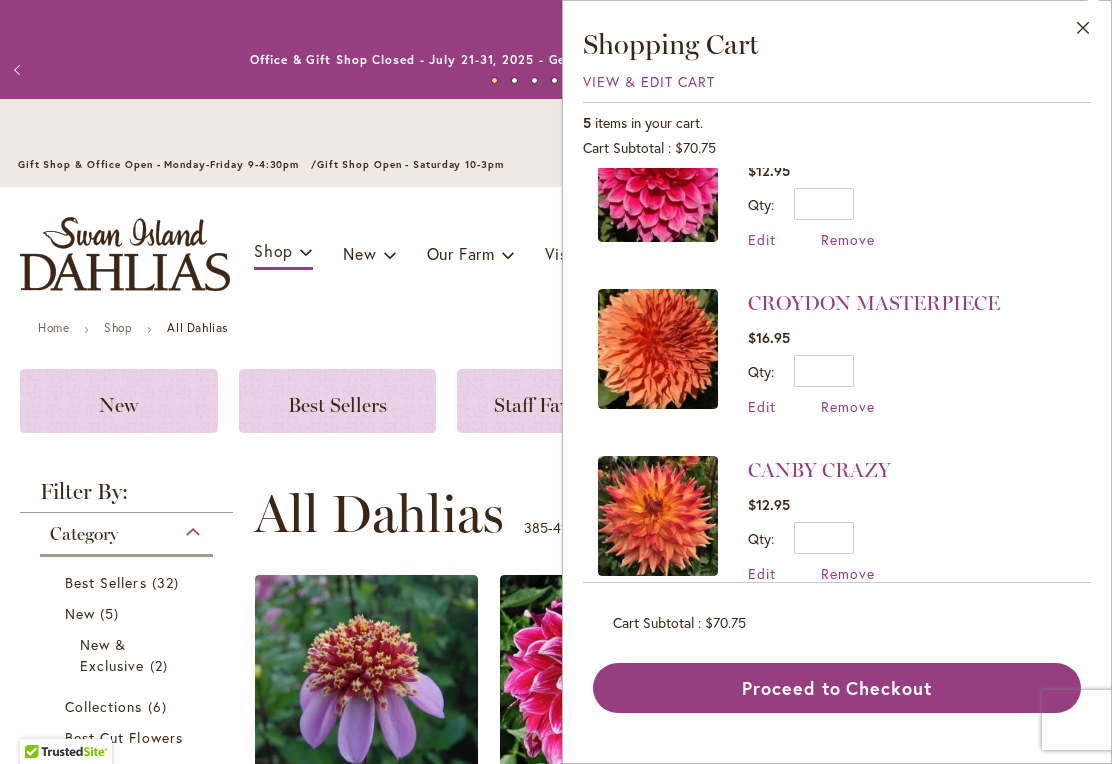 click on "Remove" at bounding box center (848, 573) 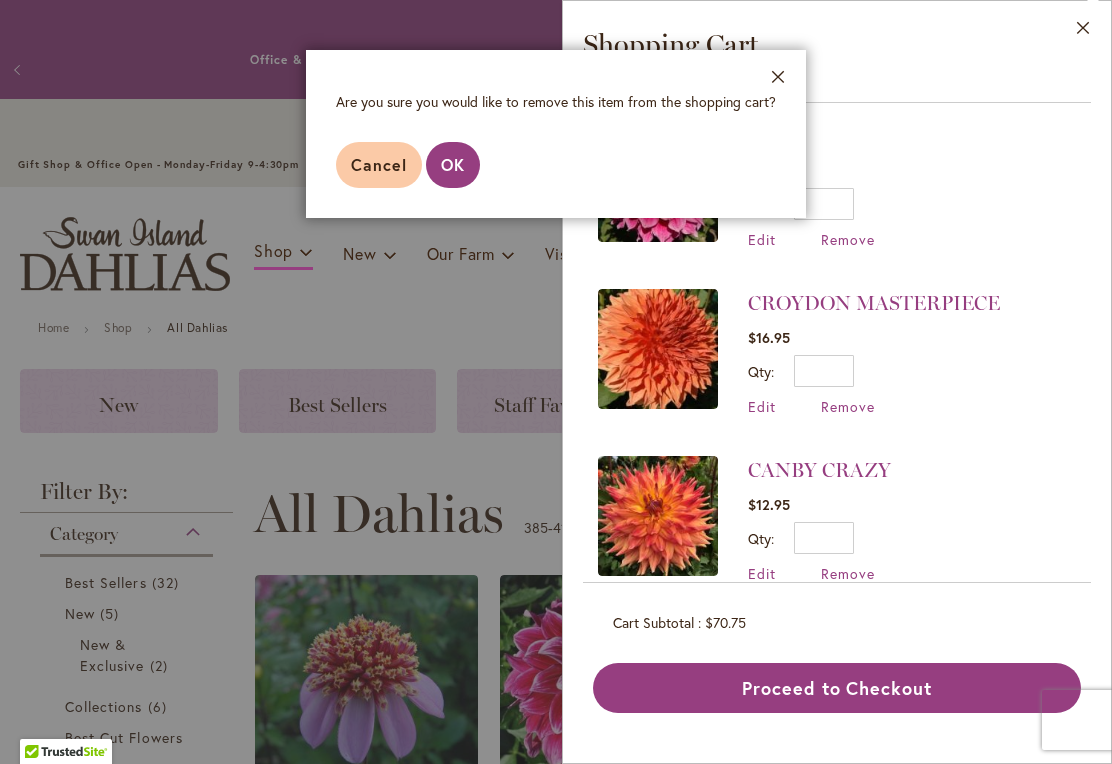 click on "OK" at bounding box center [453, 164] 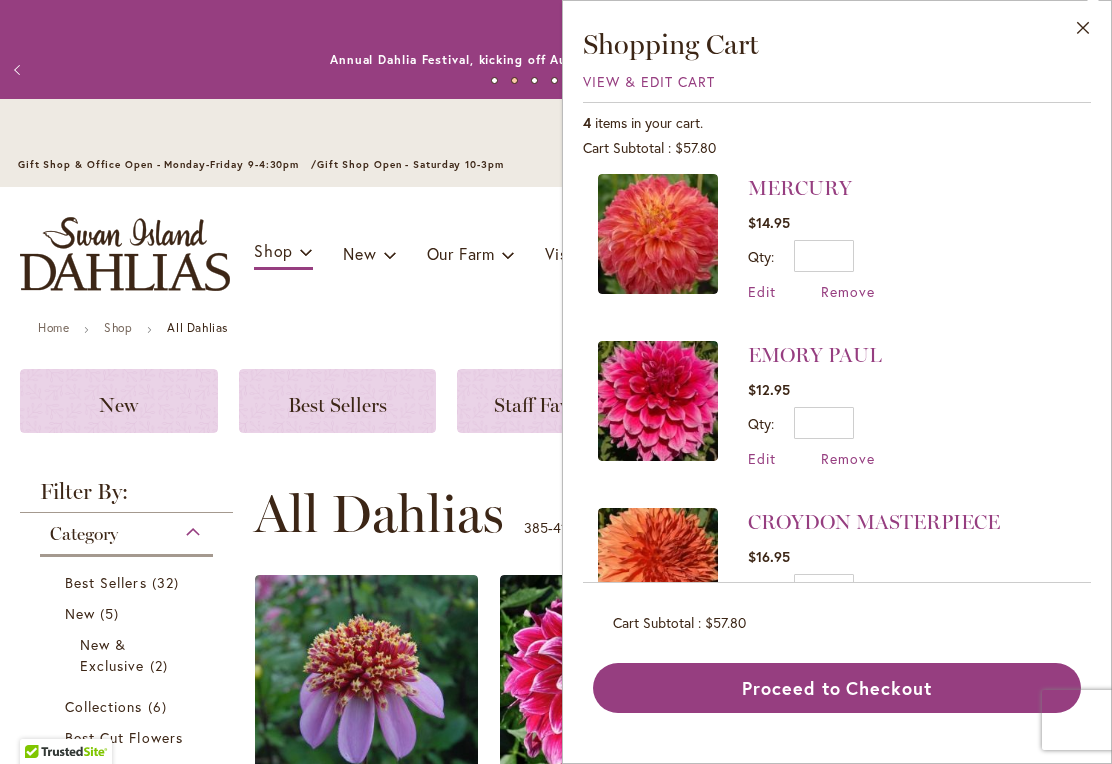 scroll, scrollTop: 155, scrollLeft: 0, axis: vertical 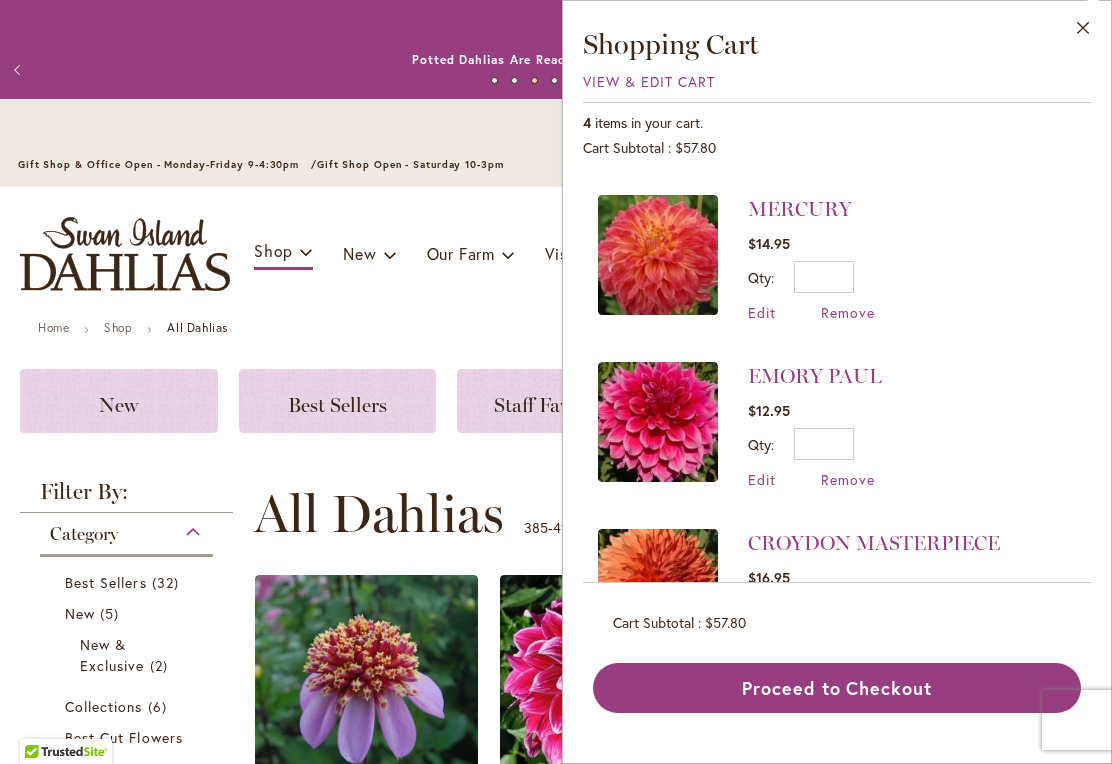 click on "Remove" at bounding box center [848, 479] 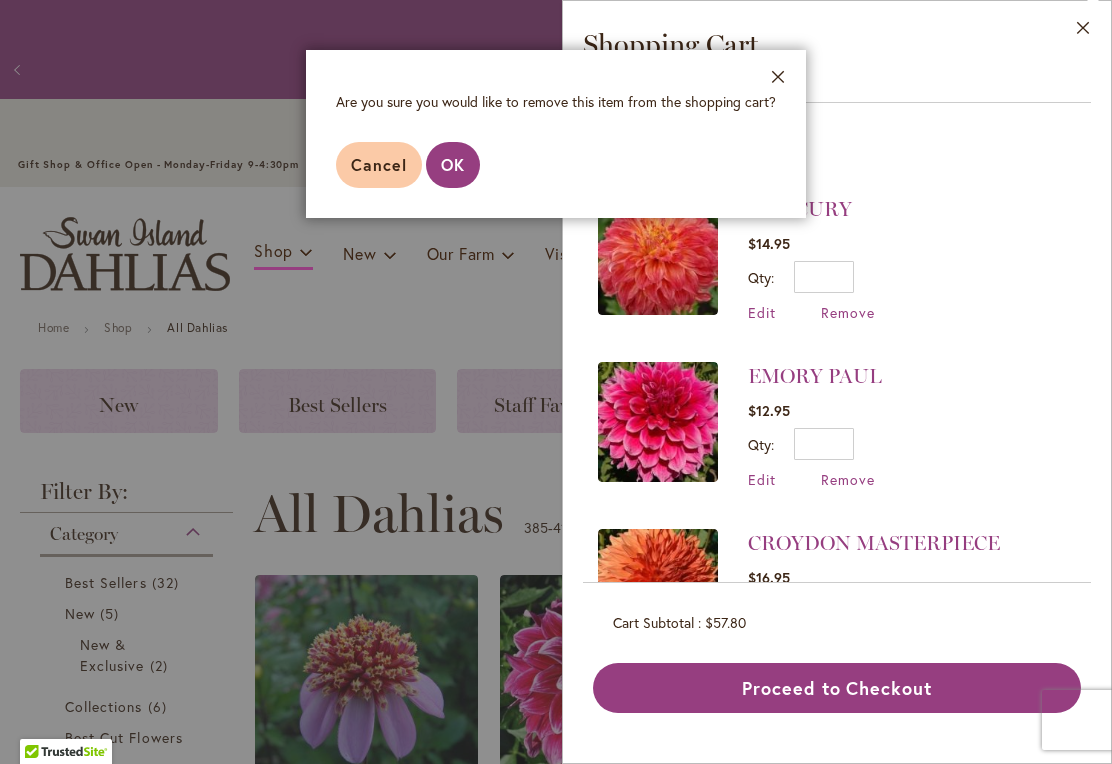 click on "OK" at bounding box center (453, 164) 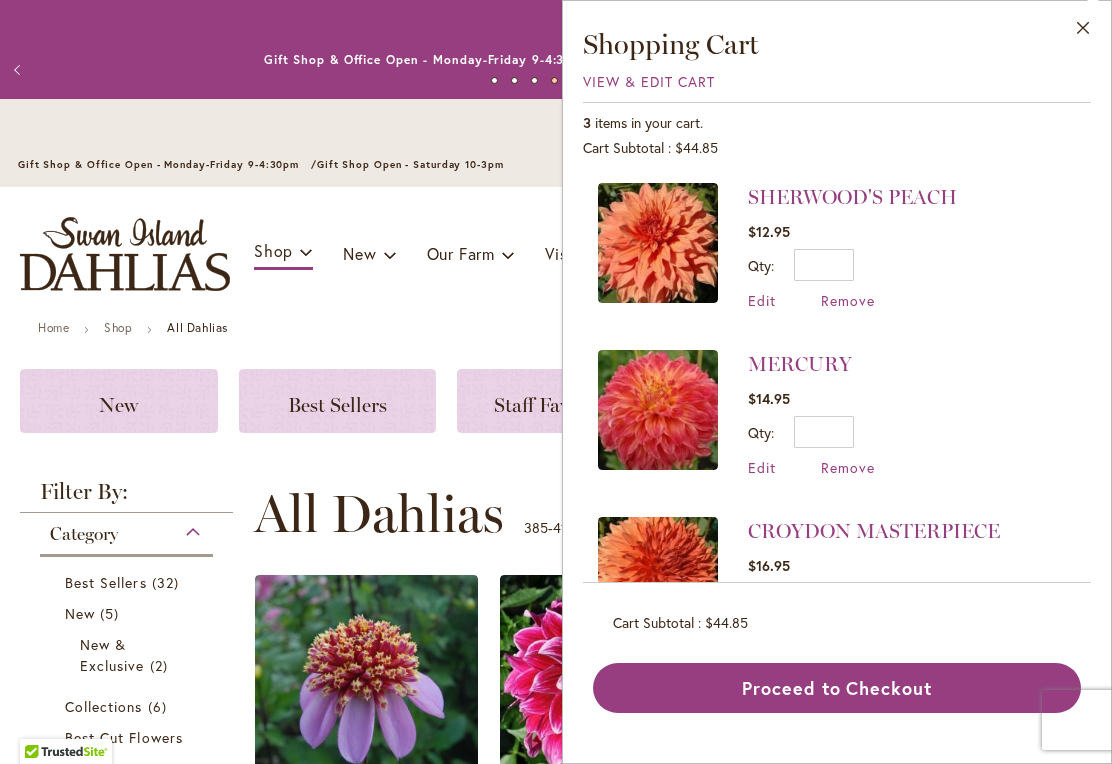 scroll, scrollTop: 0, scrollLeft: 0, axis: both 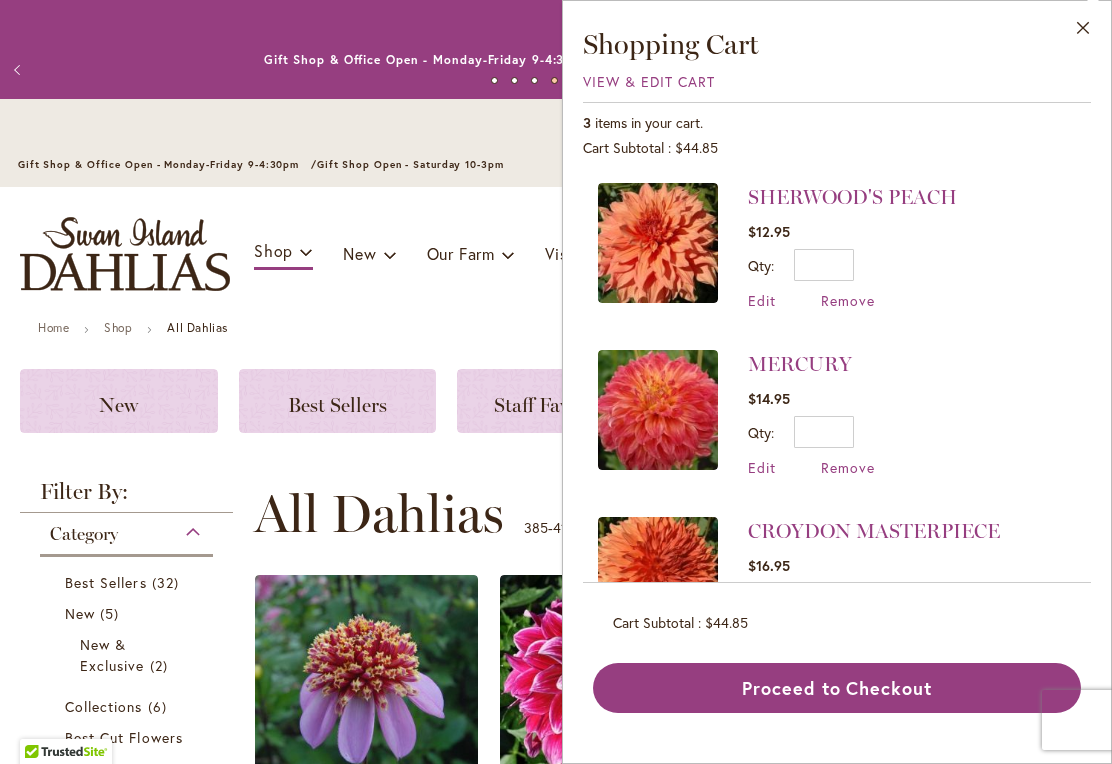 click at bounding box center [658, 243] 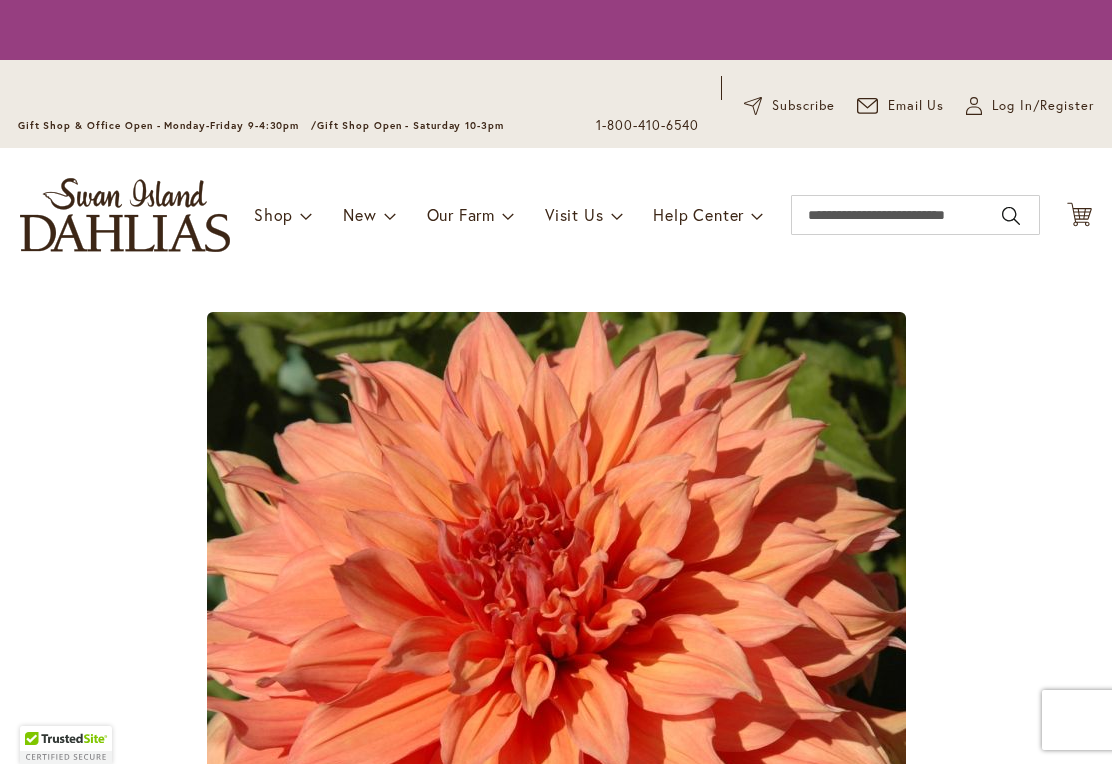scroll, scrollTop: 0, scrollLeft: 0, axis: both 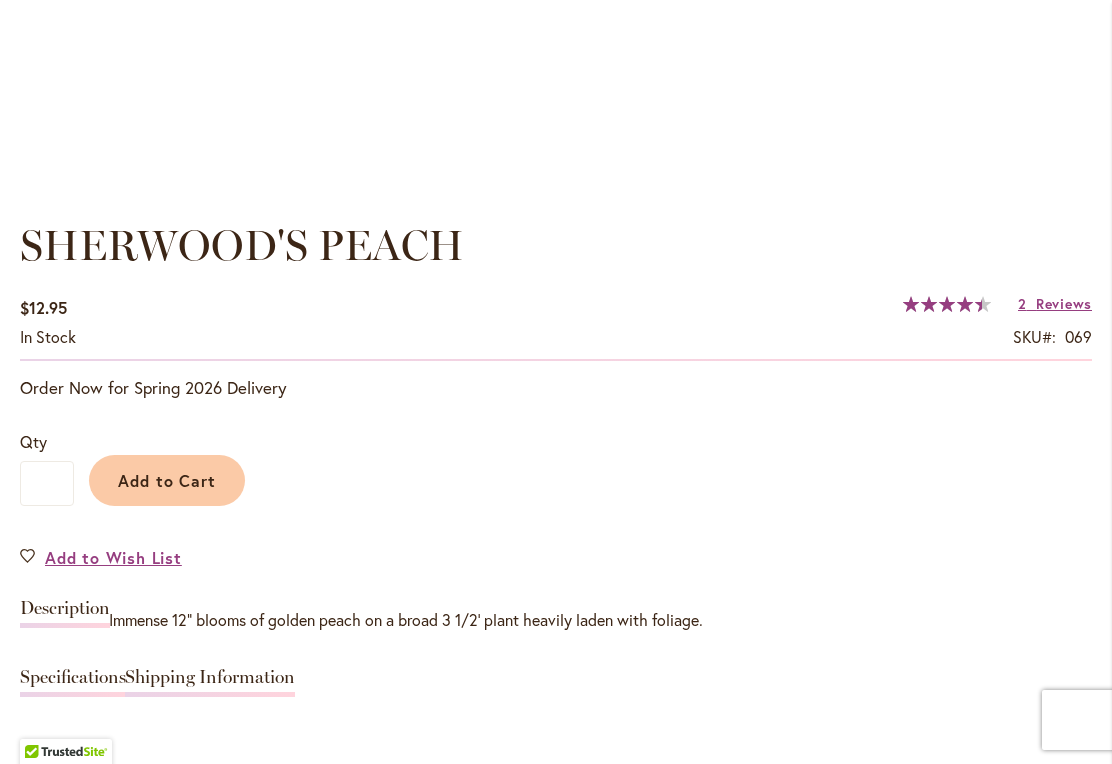 click on "Reviews" at bounding box center [1064, 303] 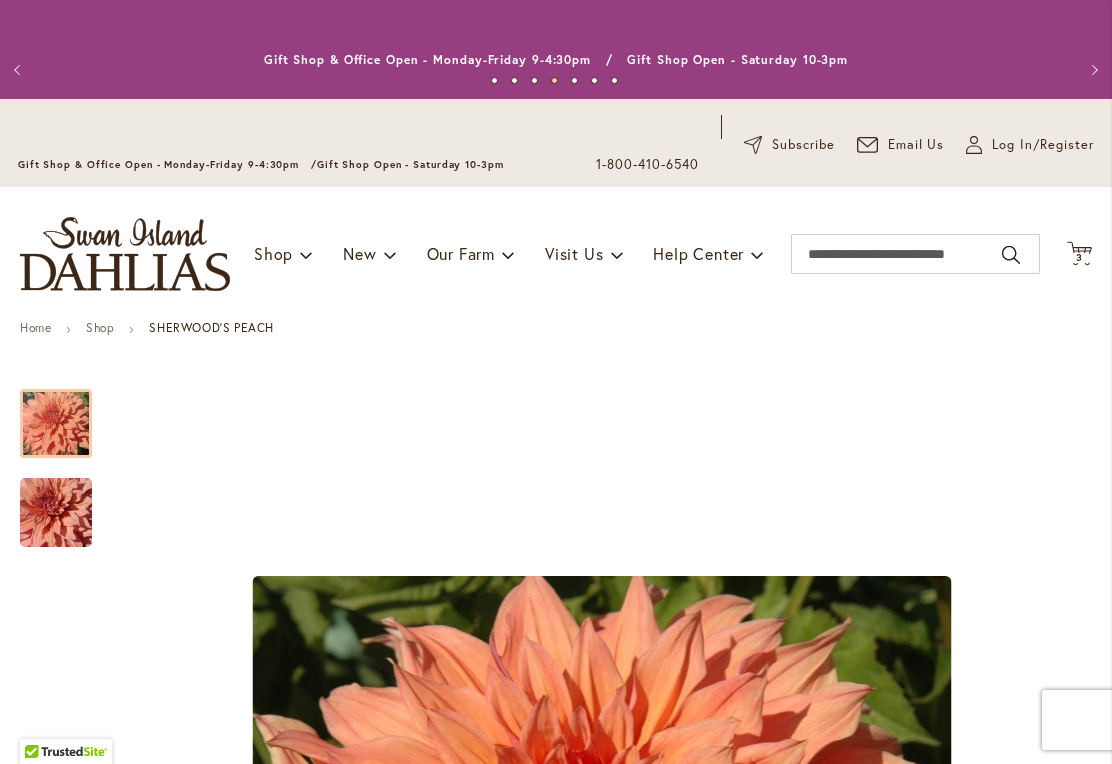 scroll, scrollTop: 0, scrollLeft: 0, axis: both 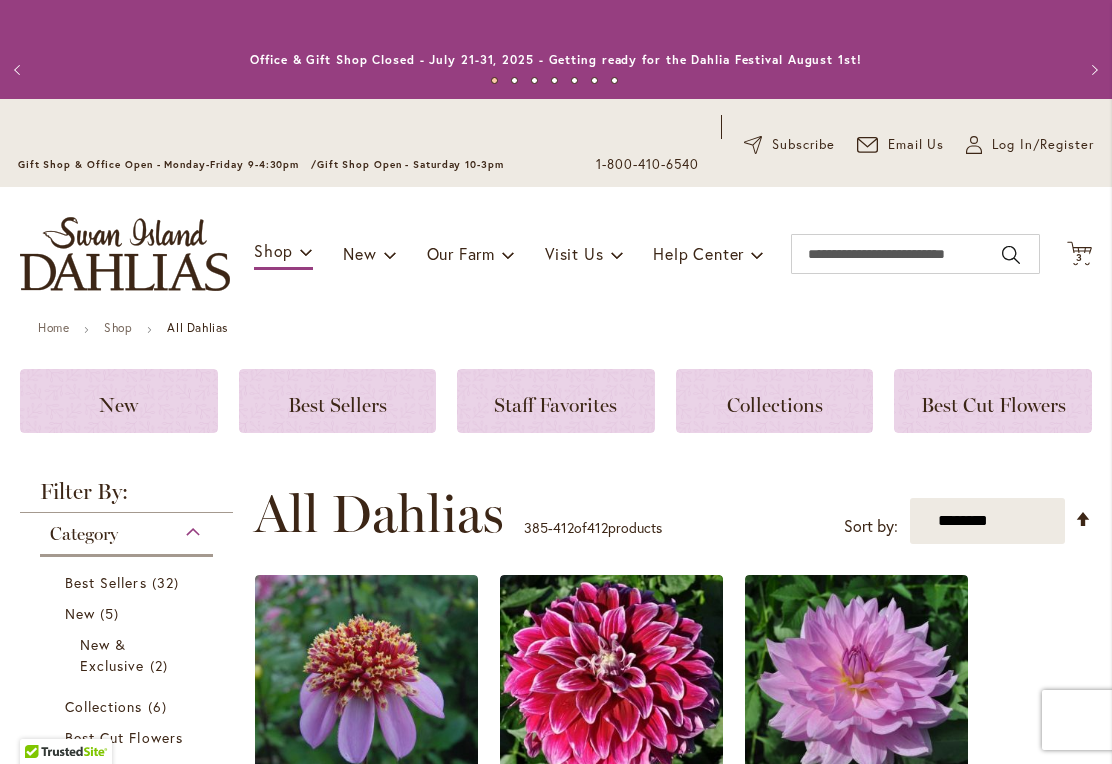 click on "3
3
items" at bounding box center (1080, 258) 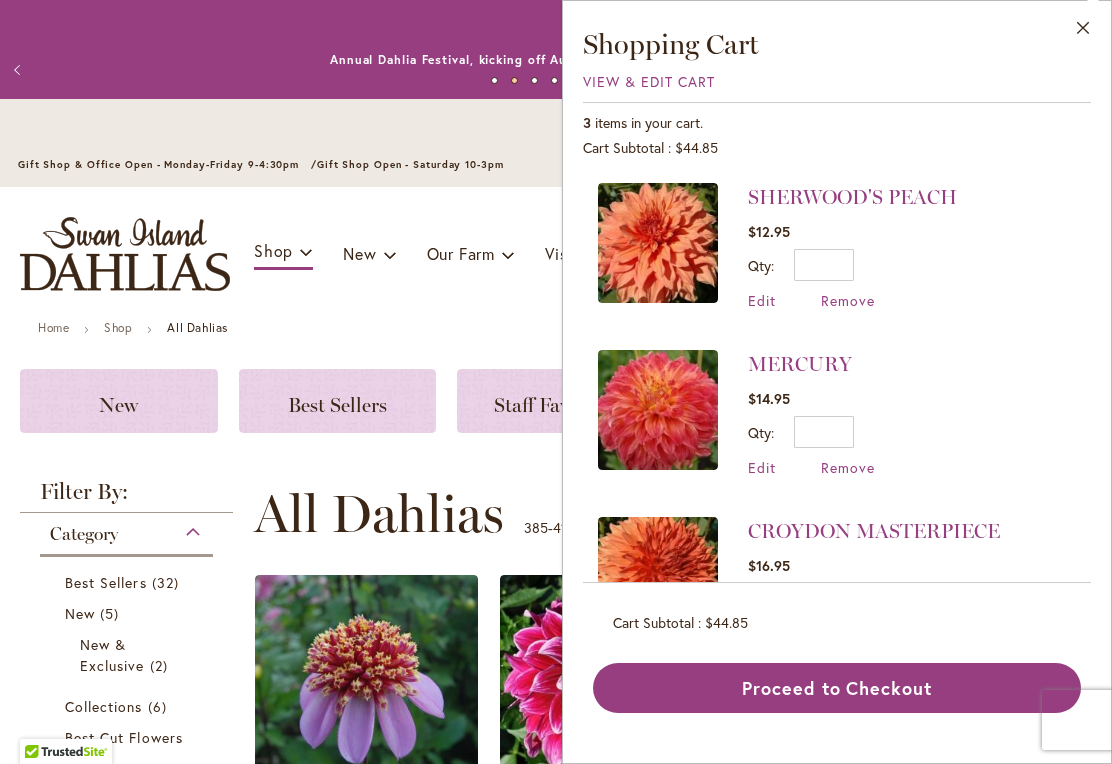click at bounding box center (658, 410) 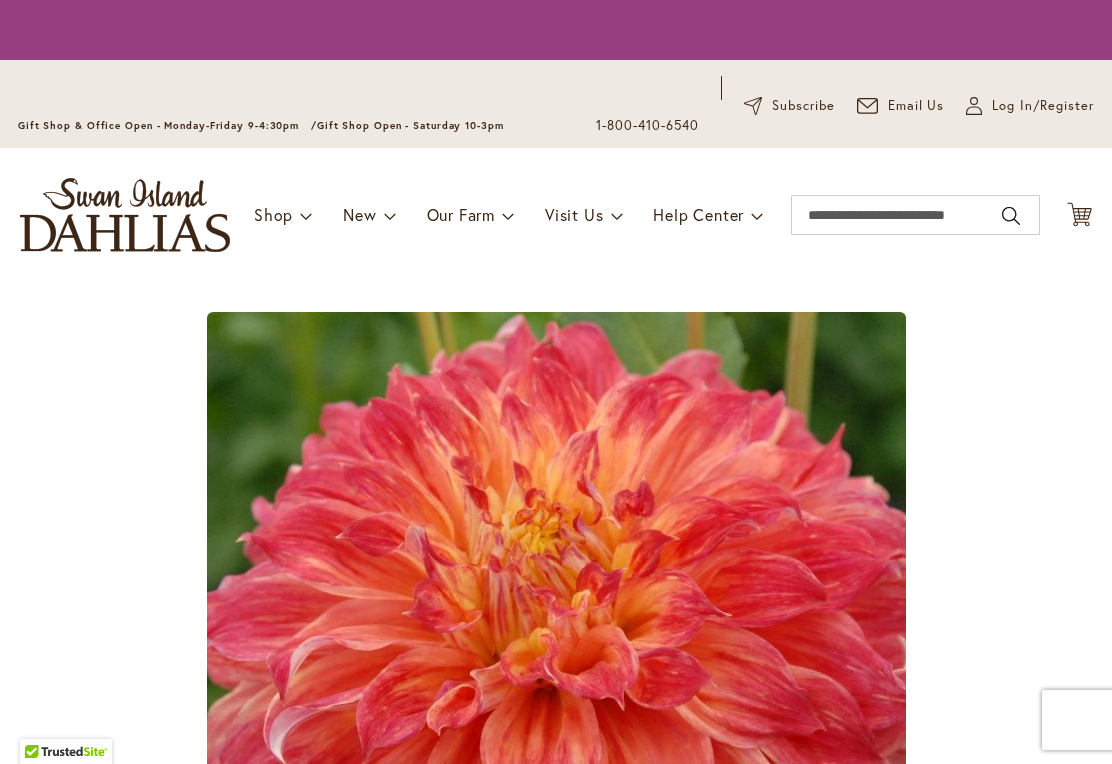 scroll, scrollTop: 0, scrollLeft: 0, axis: both 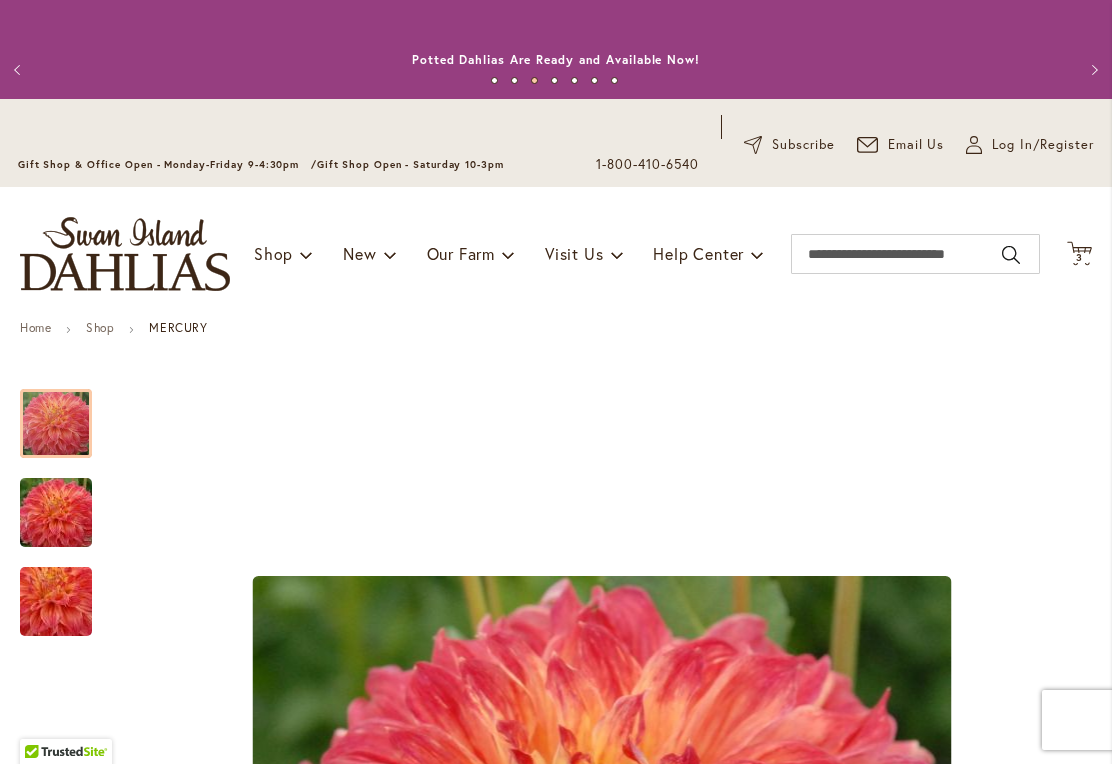 click on "3" at bounding box center (1079, 257) 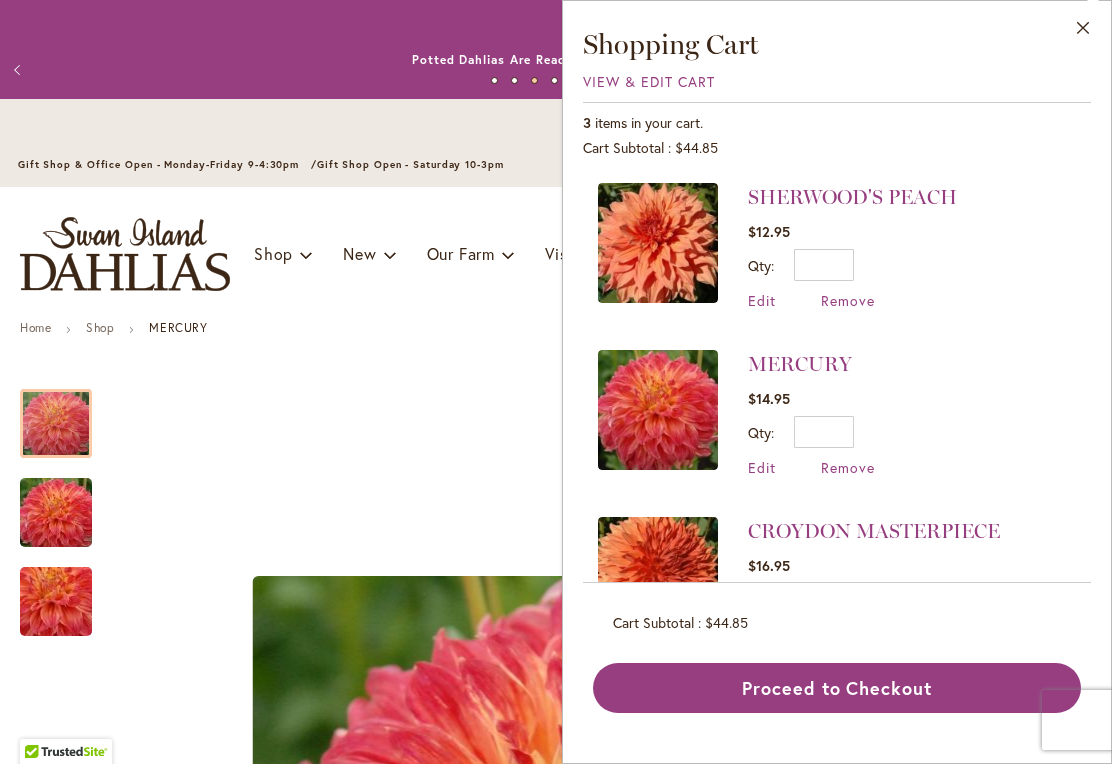 click at bounding box center (658, 577) 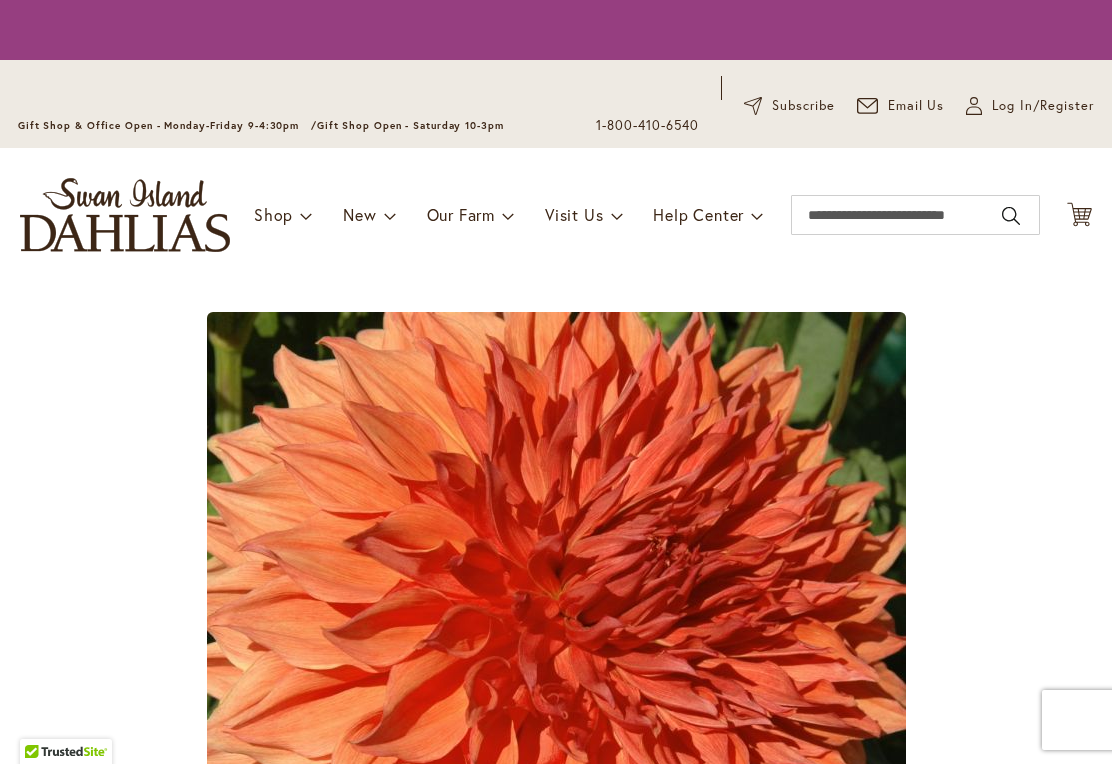 scroll, scrollTop: 0, scrollLeft: 0, axis: both 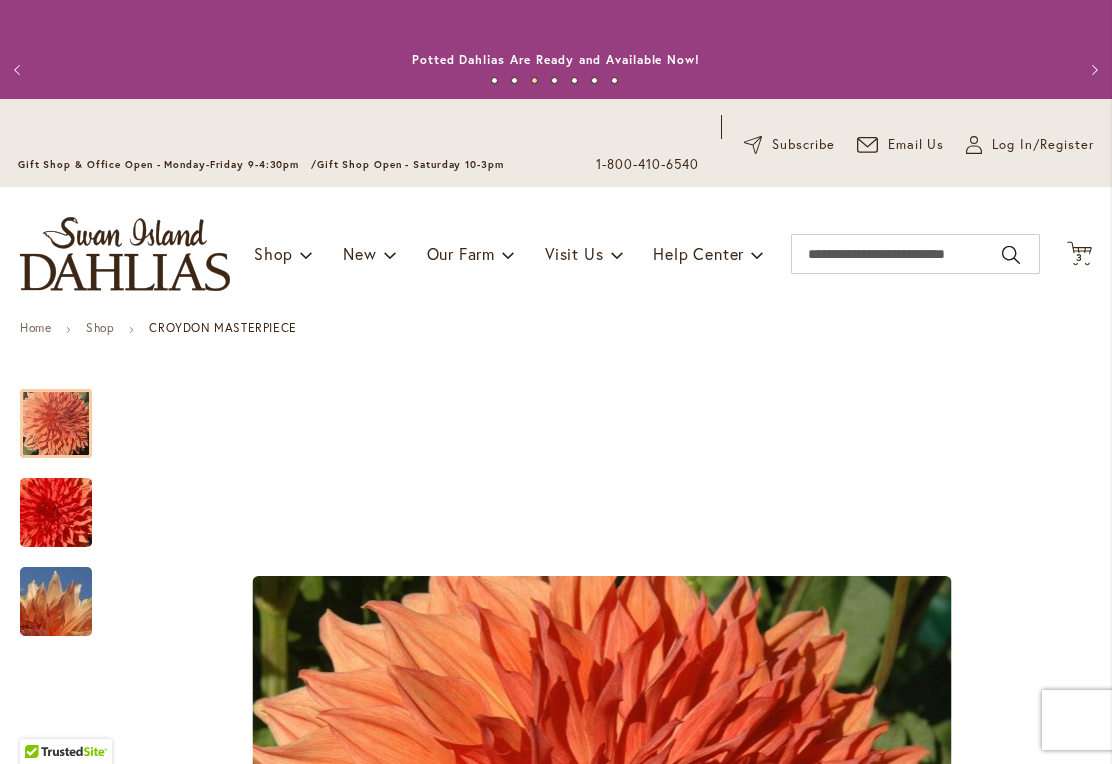 click 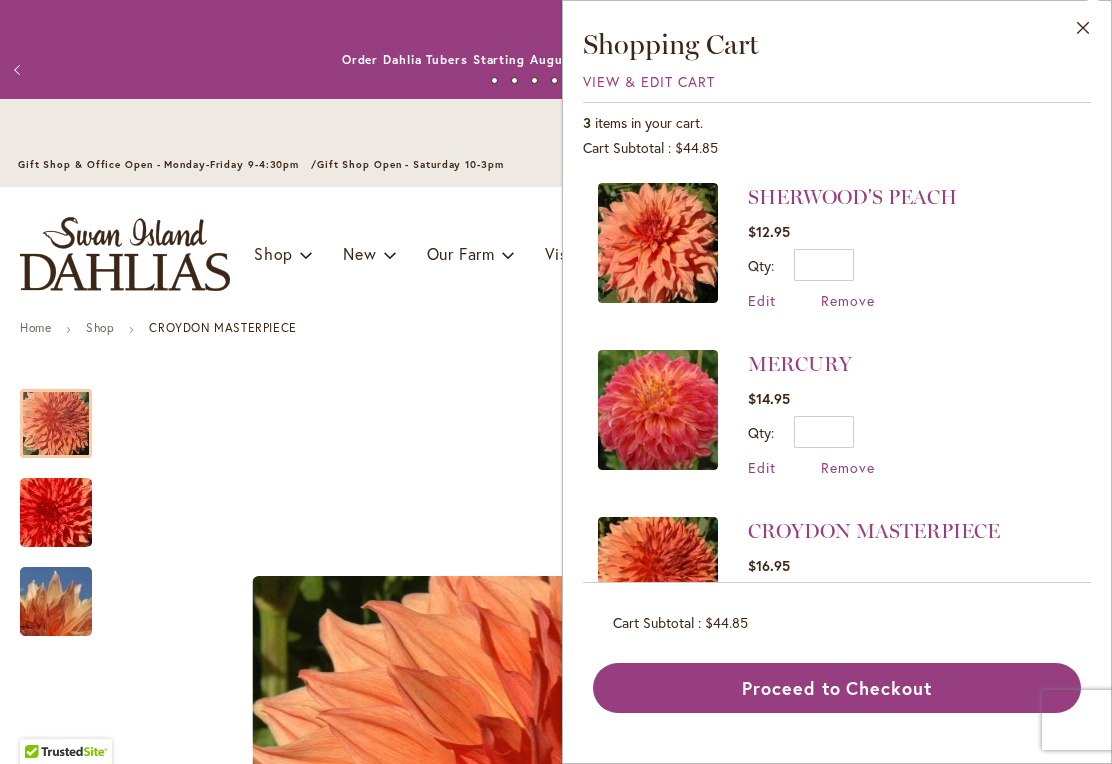 click on "Remove" at bounding box center (848, 300) 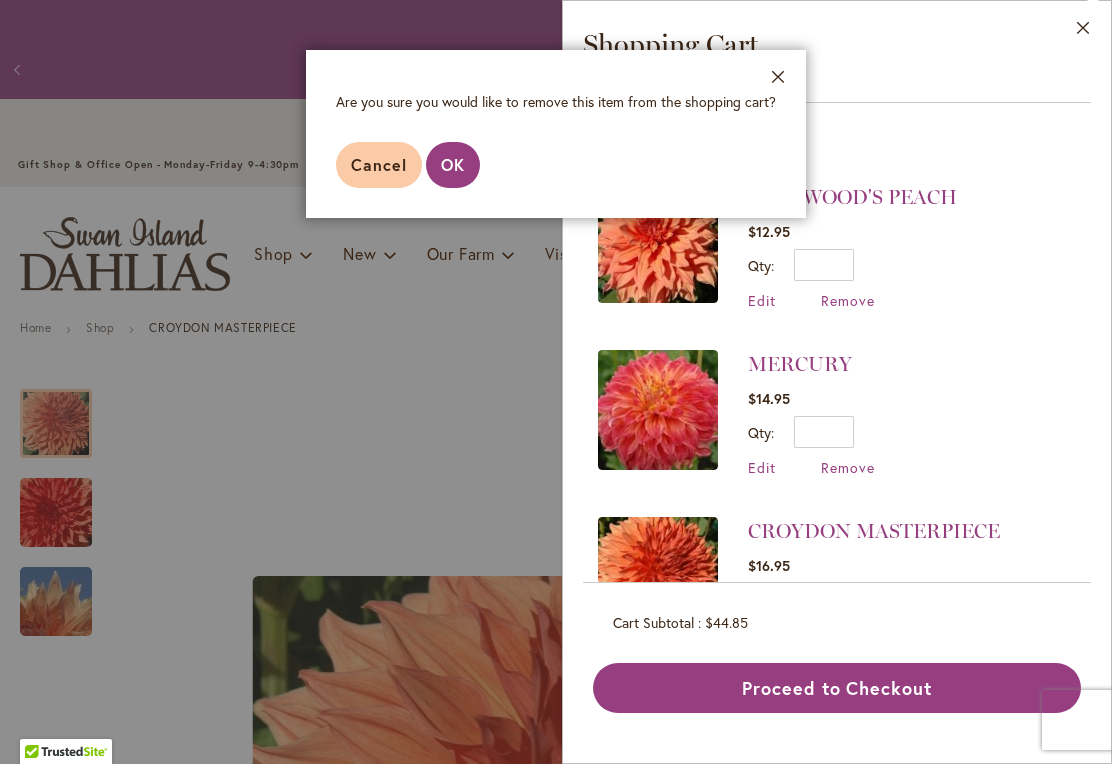 click on "OK" at bounding box center [453, 164] 